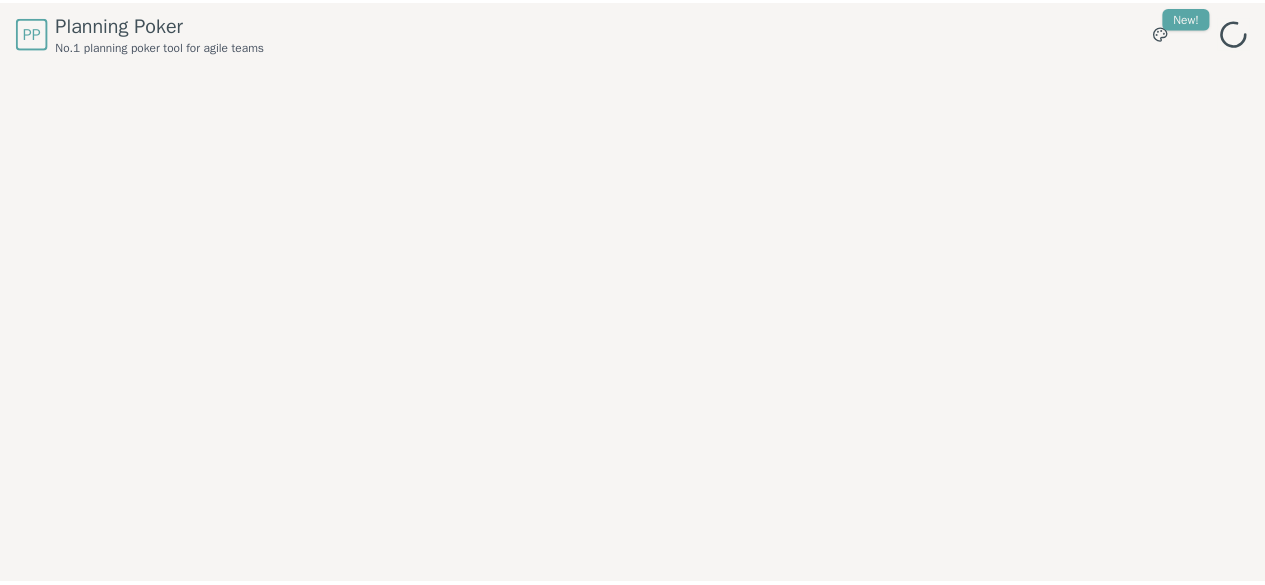 scroll, scrollTop: 0, scrollLeft: 0, axis: both 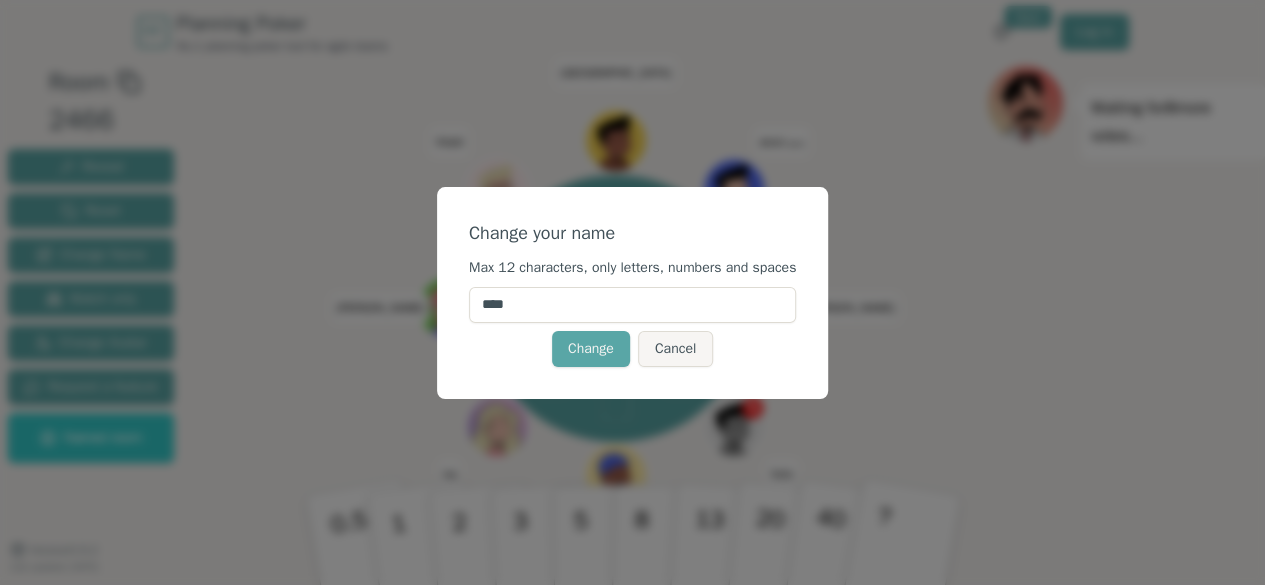 drag, startPoint x: 404, startPoint y: 318, endPoint x: 350, endPoint y: 321, distance: 54.08327 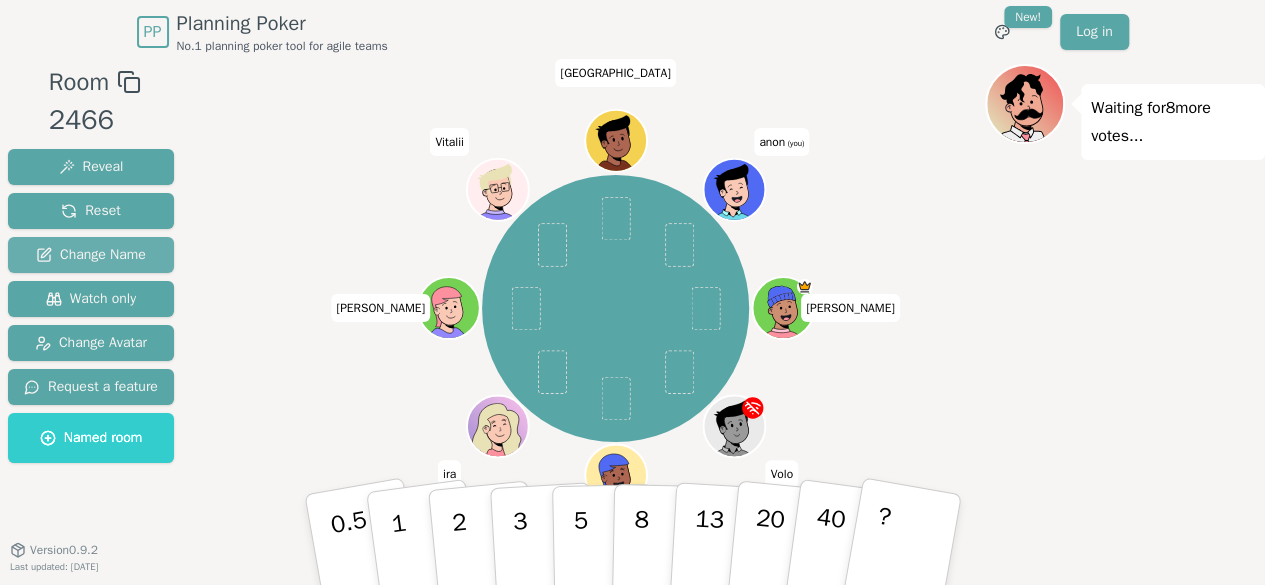 click on "Change Name" at bounding box center (91, 255) 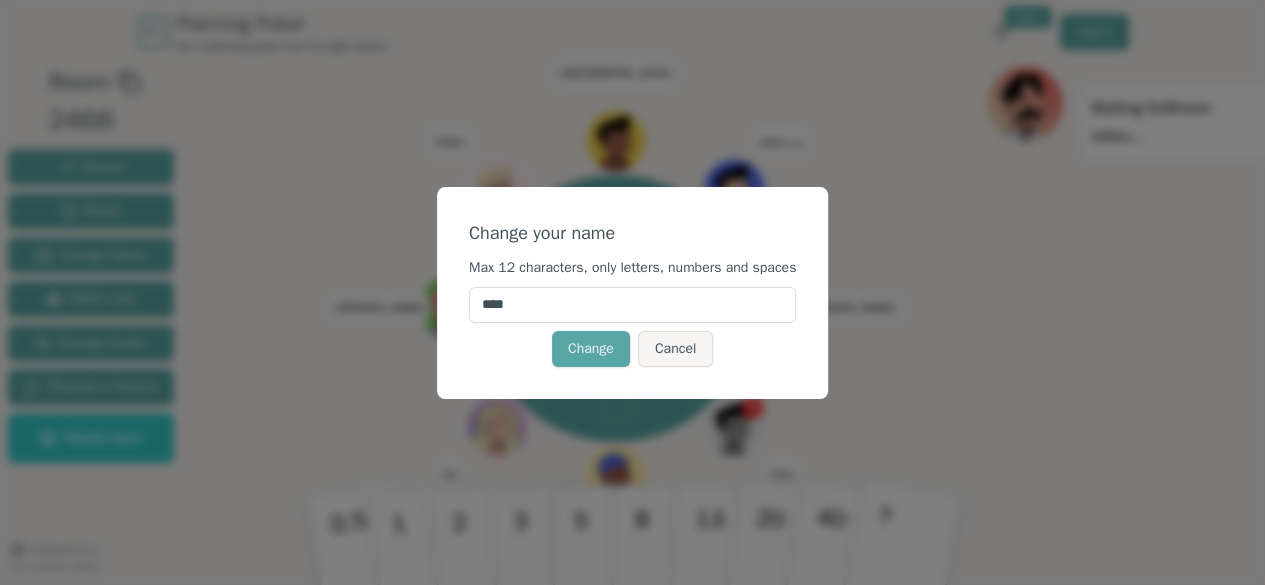 drag, startPoint x: 529, startPoint y: 298, endPoint x: 407, endPoint y: 314, distance: 123.04471 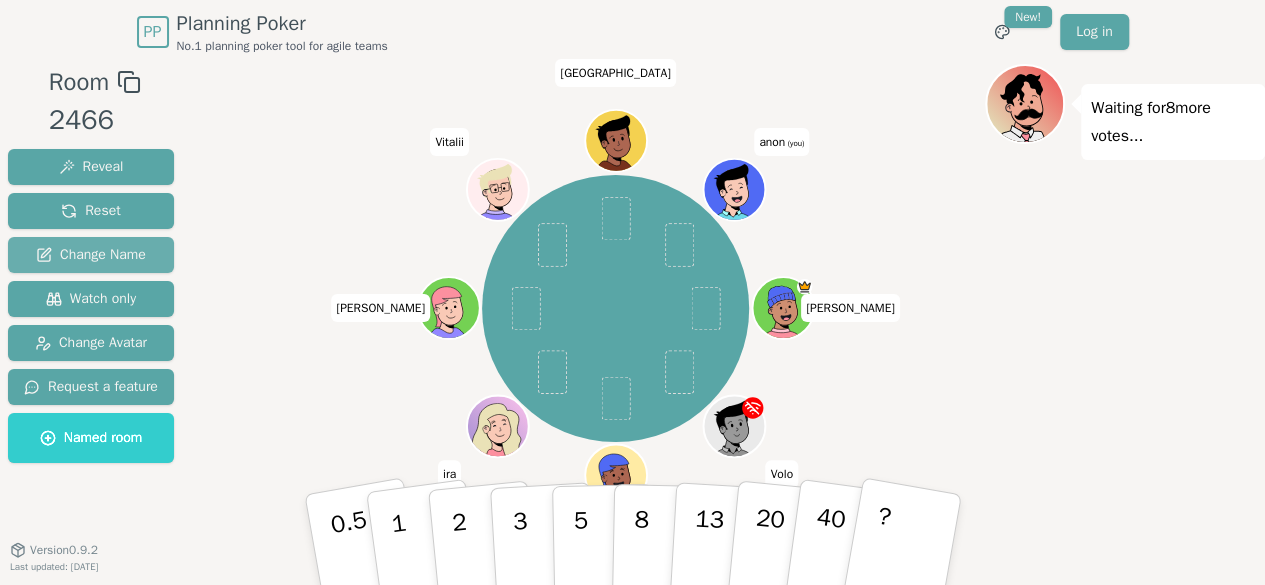 click on "Change Name" at bounding box center (91, 255) 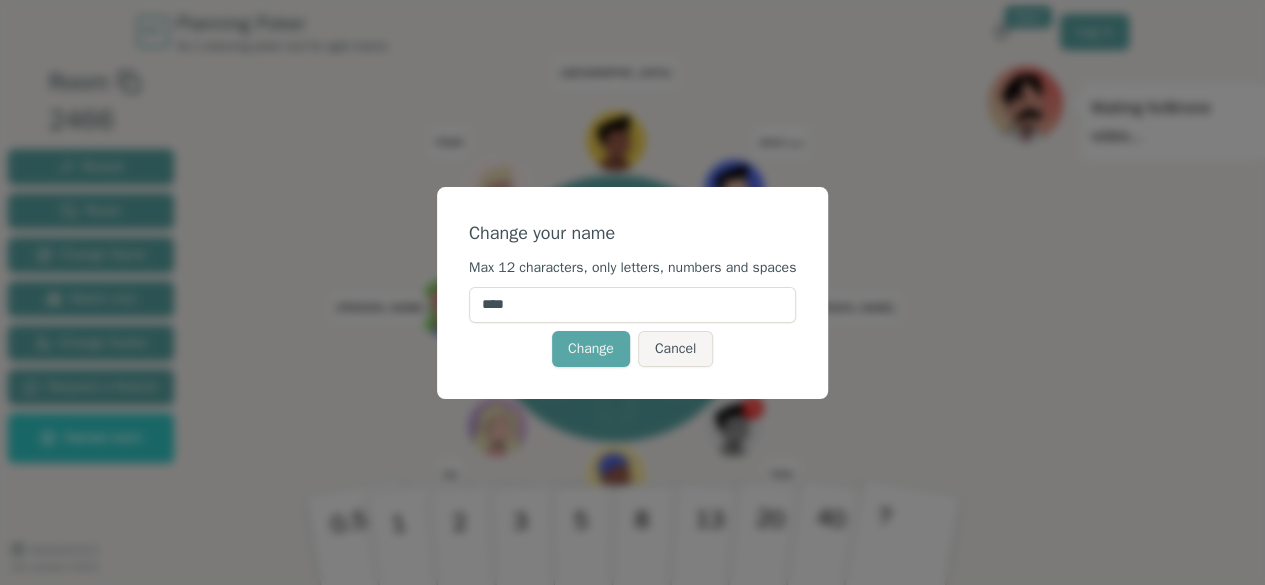drag, startPoint x: 540, startPoint y: 301, endPoint x: 491, endPoint y: 312, distance: 50.219517 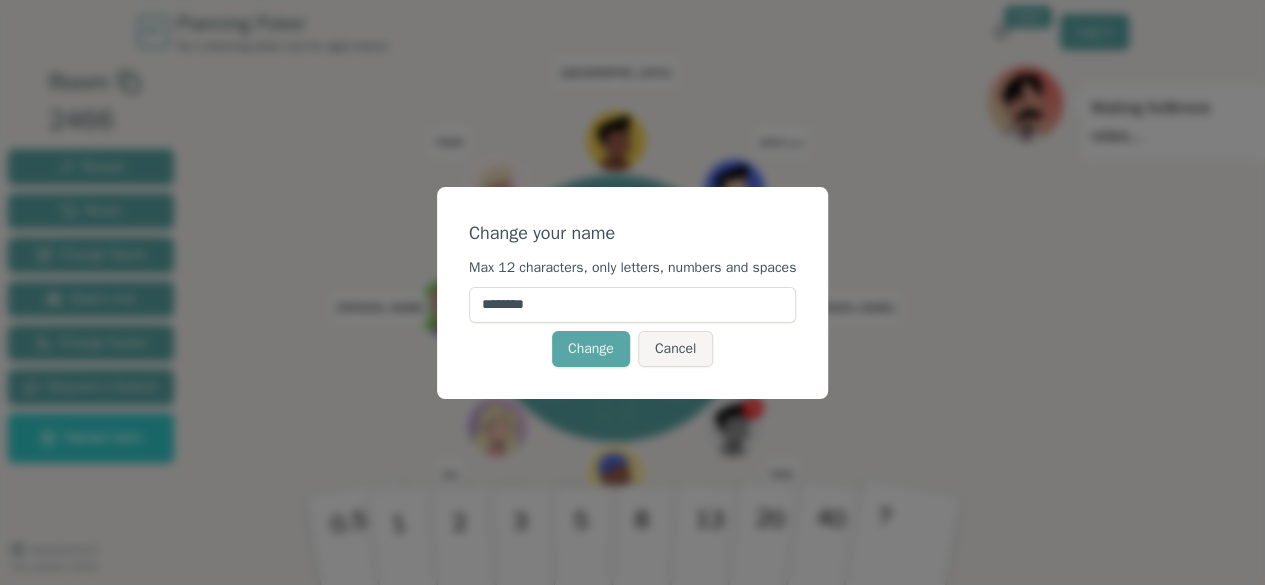 type on "********" 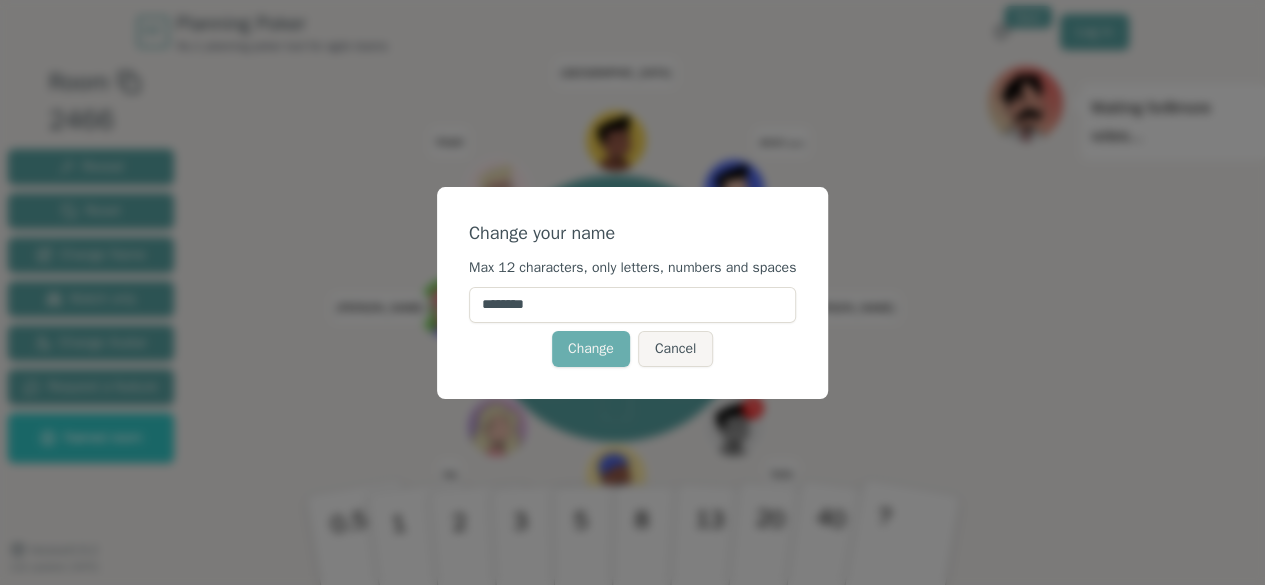 click on "Change" at bounding box center (591, 349) 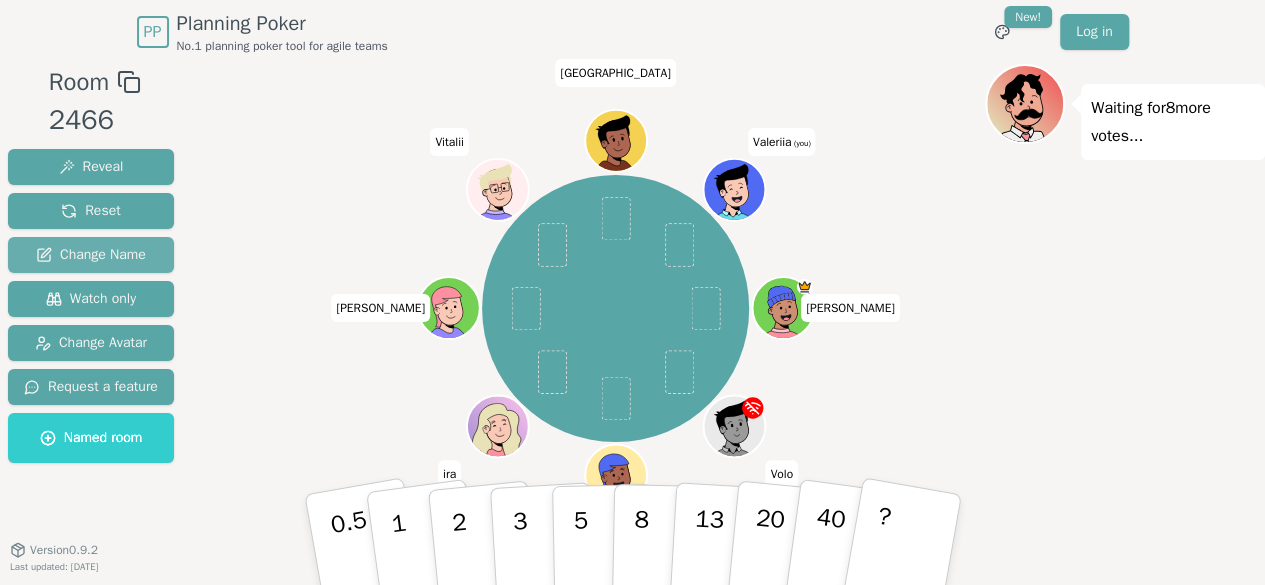click on "Change Name" at bounding box center [91, 255] 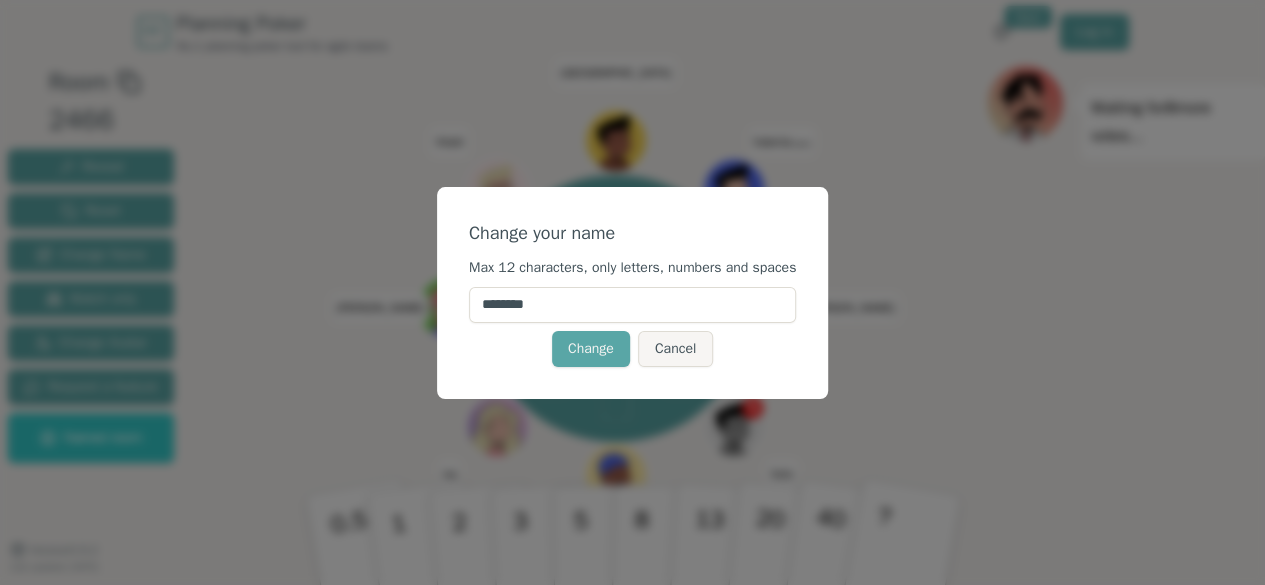 click on "Cancel" at bounding box center (675, 349) 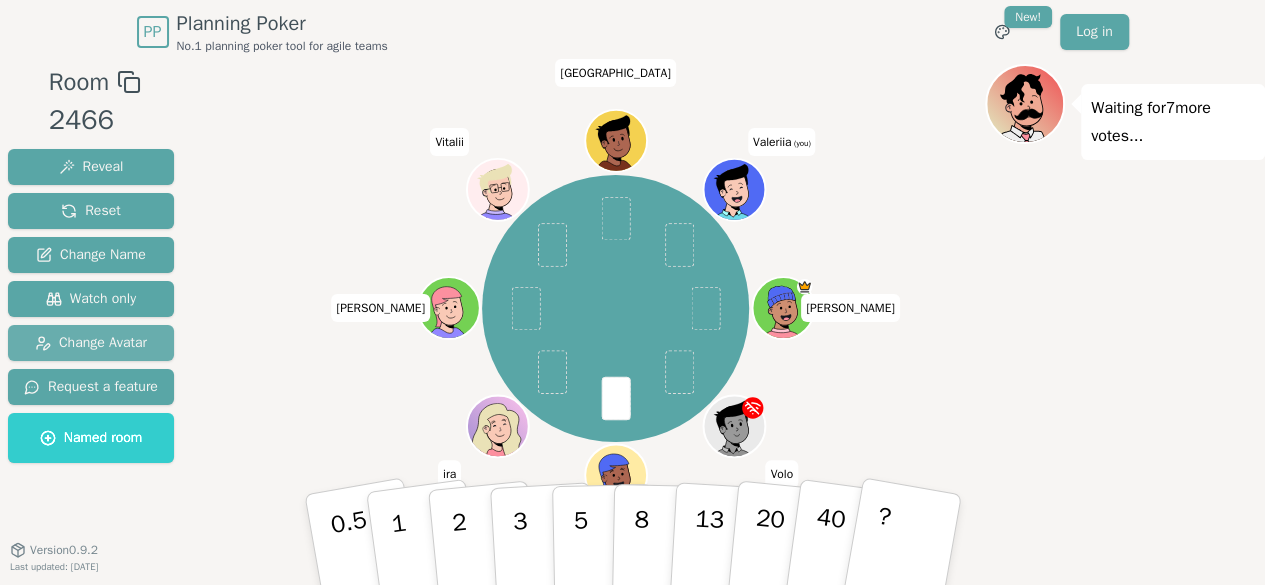 click on "Change Avatar" at bounding box center (91, 343) 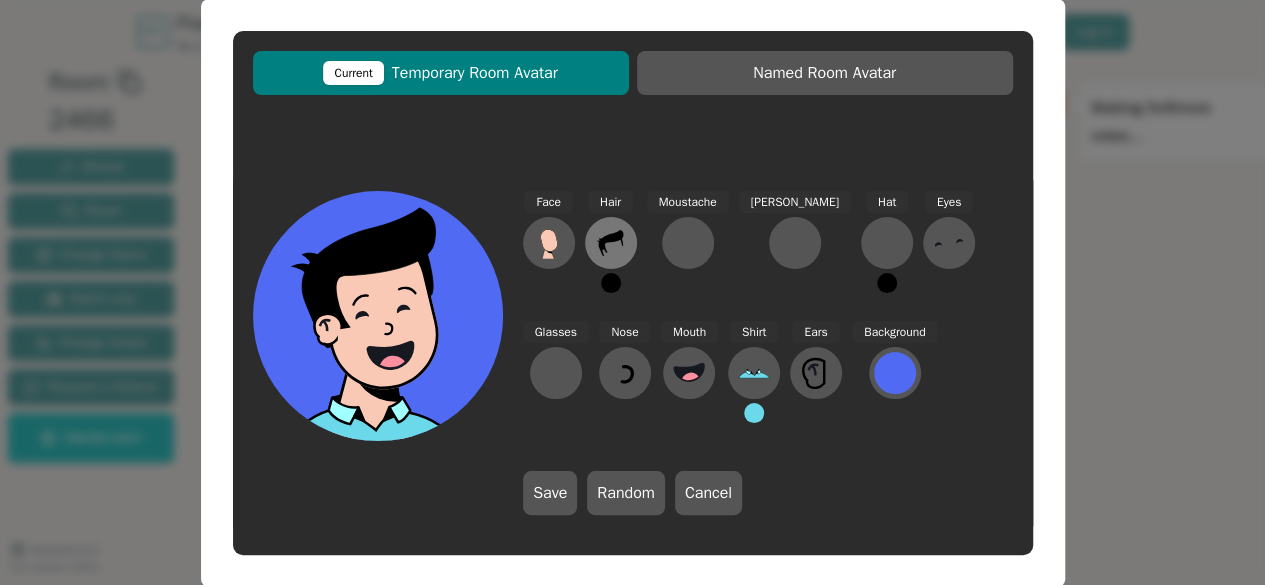 click 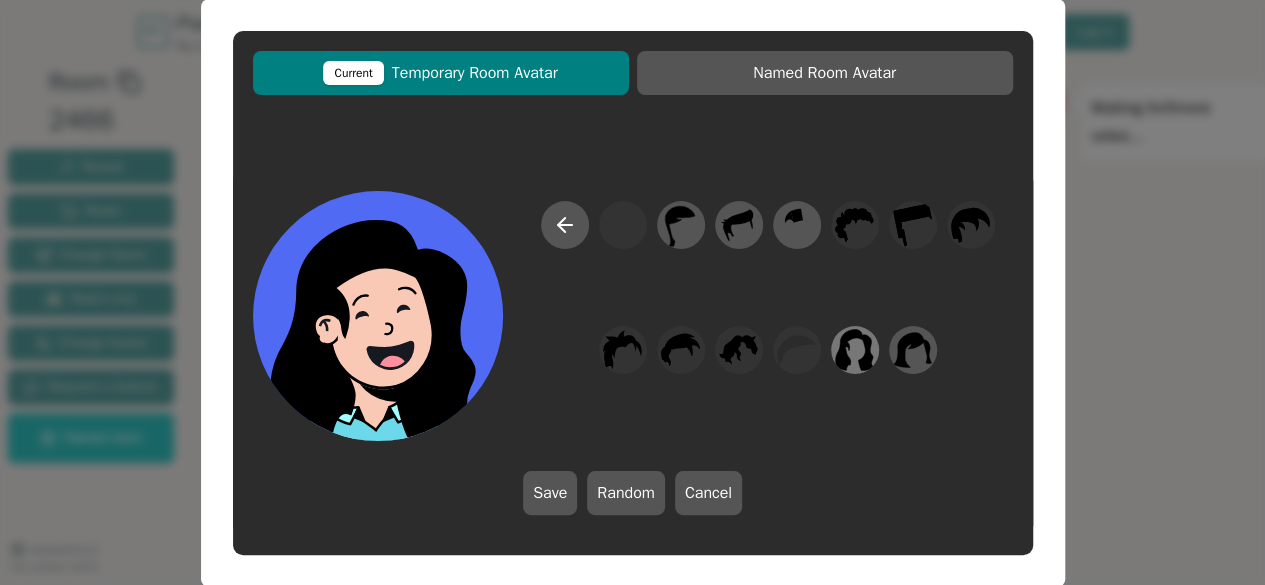 click 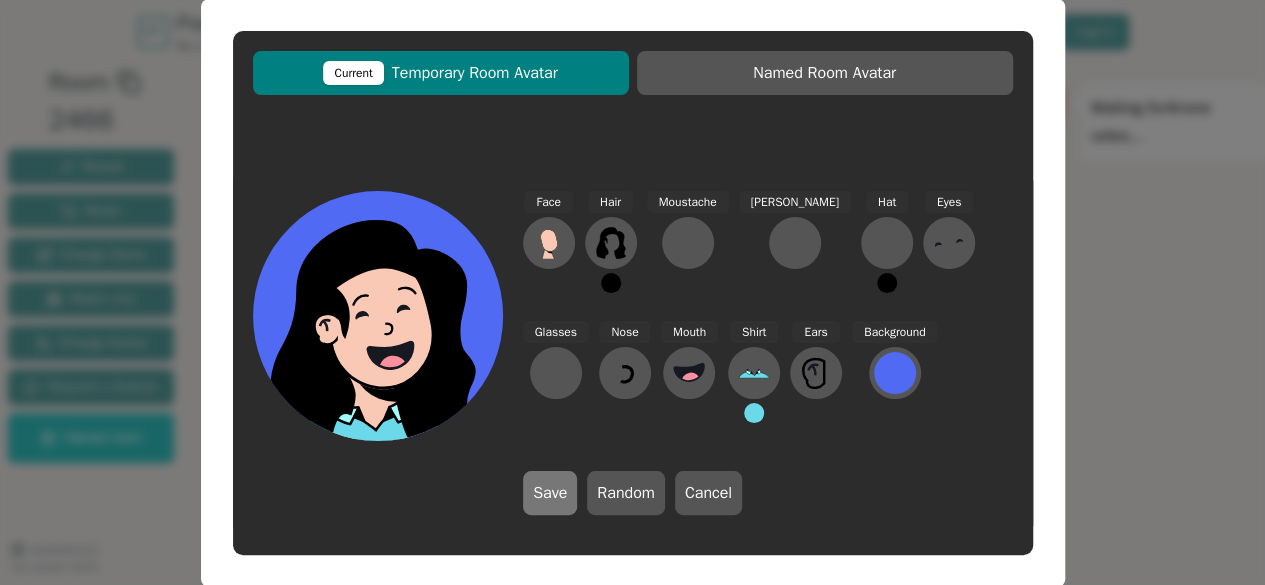 click on "Save" at bounding box center [550, 493] 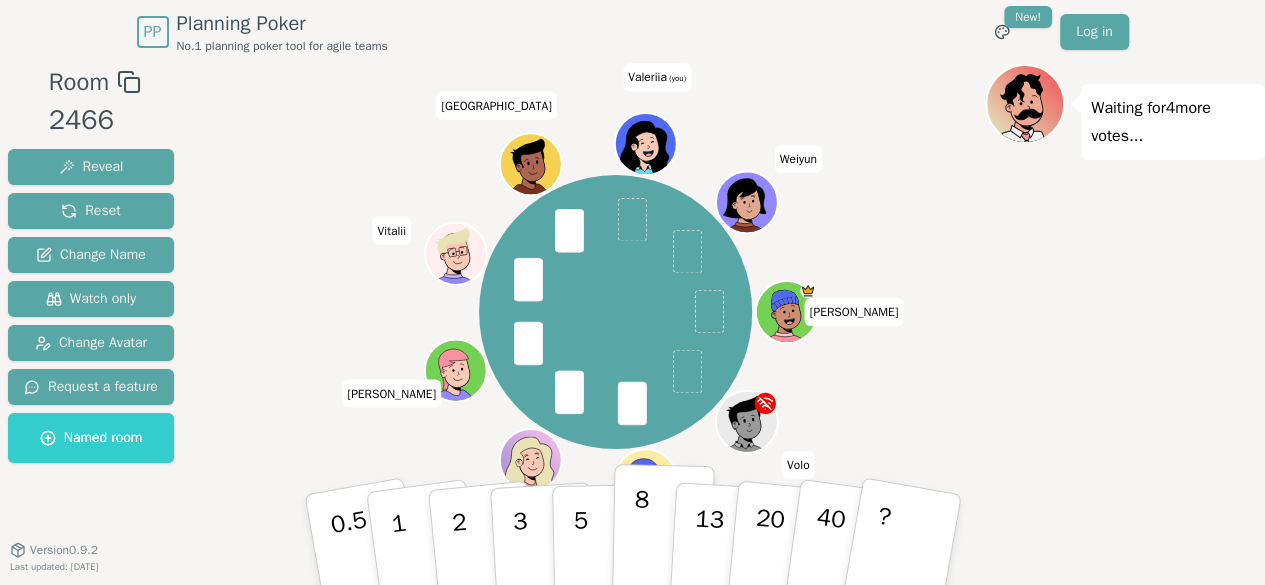 click on "8" at bounding box center [662, 540] 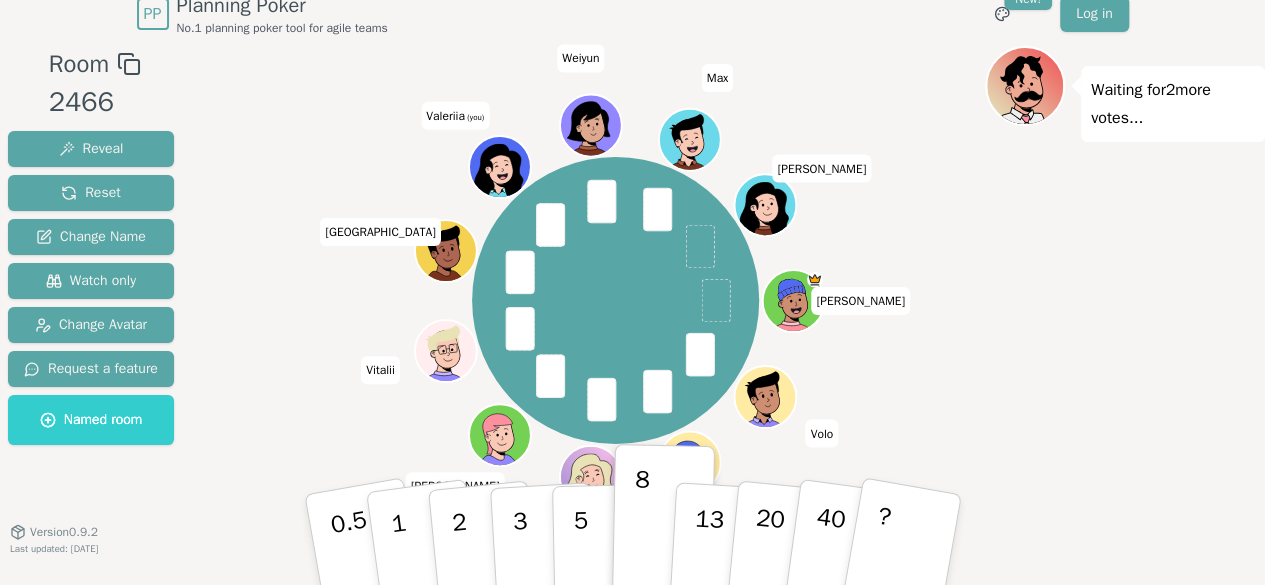 scroll, scrollTop: 28, scrollLeft: 0, axis: vertical 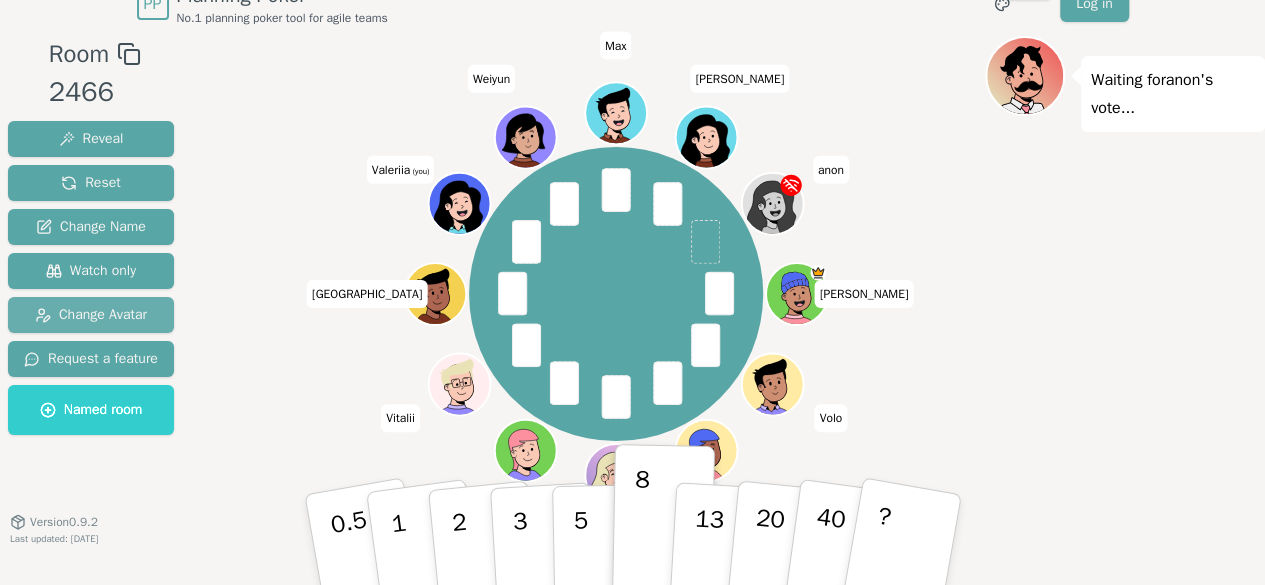 click on "Change Avatar" at bounding box center (91, 315) 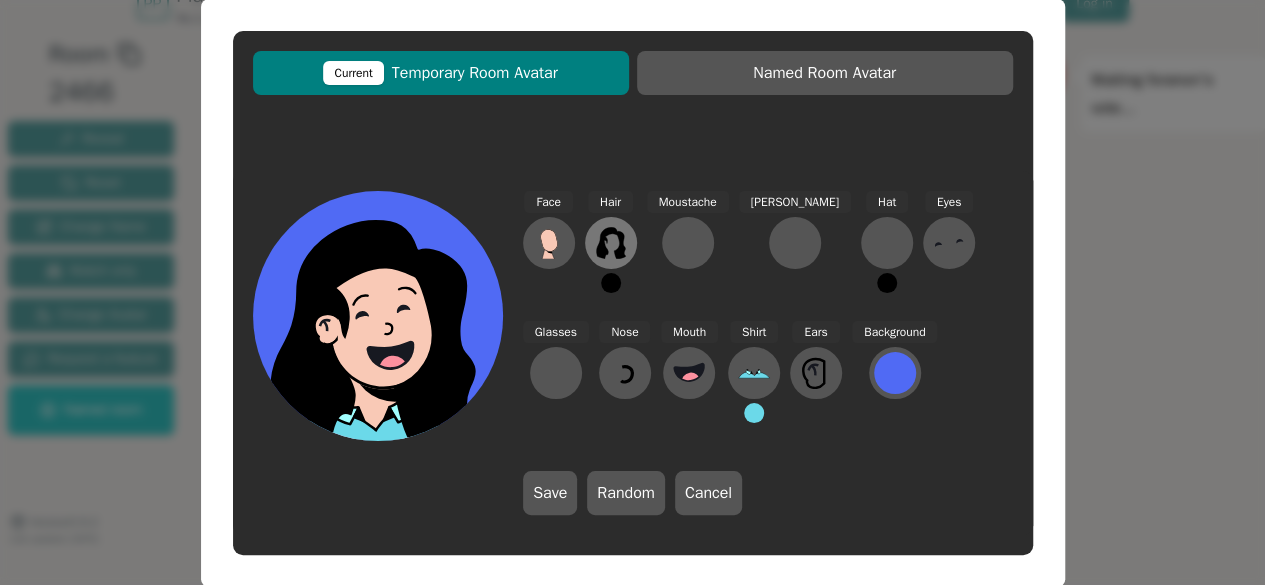 click 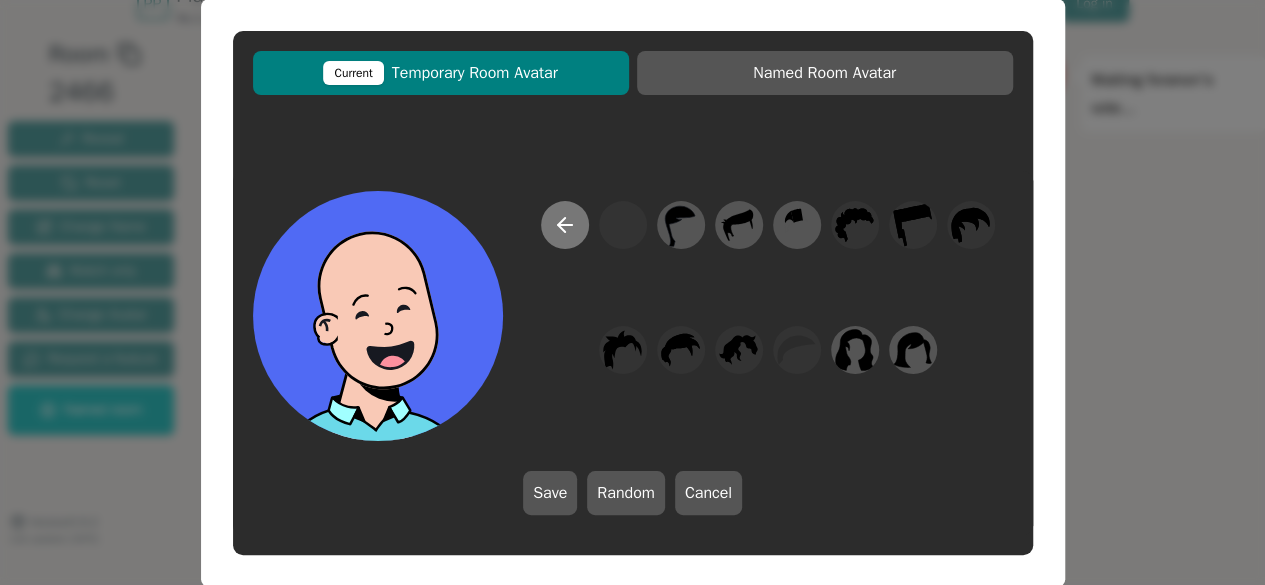 click 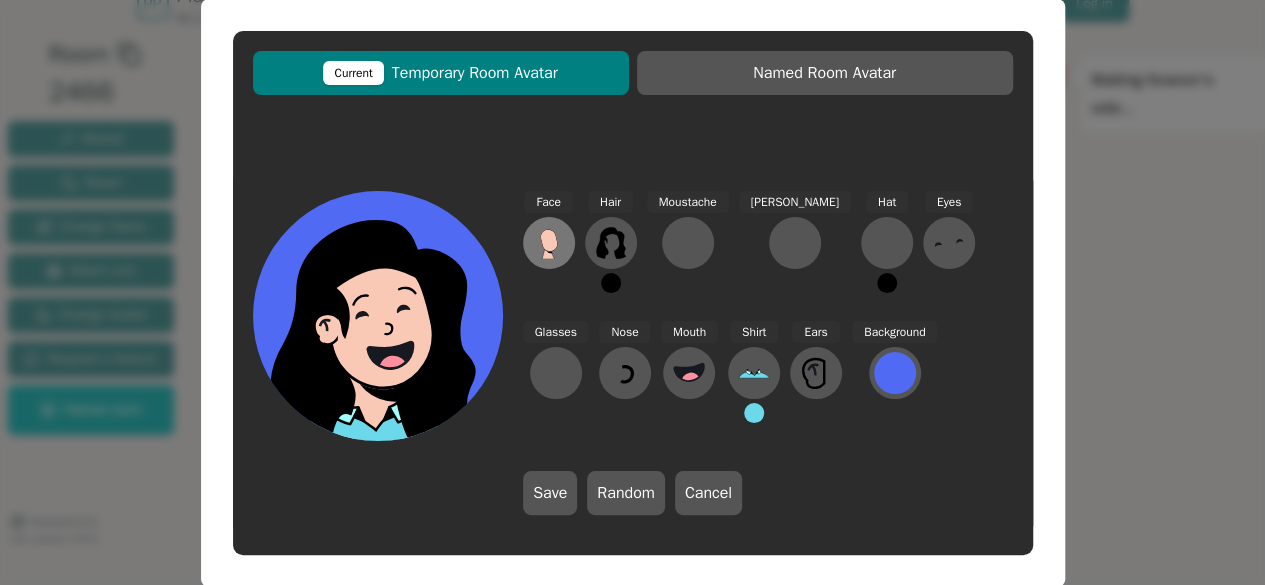 click 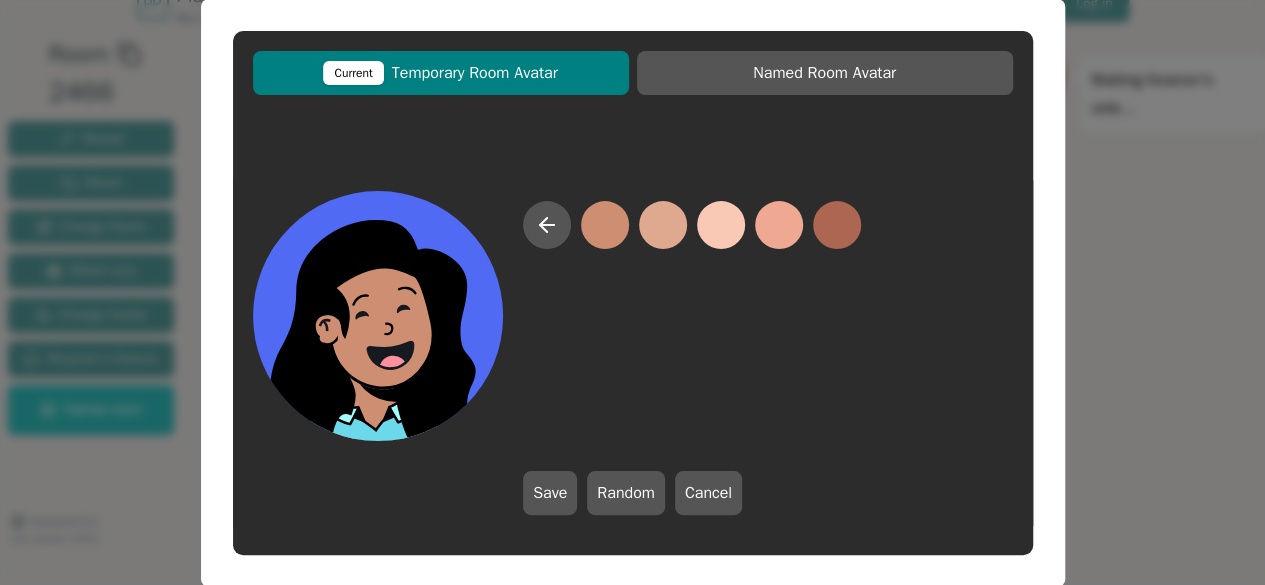 click at bounding box center [605, 225] 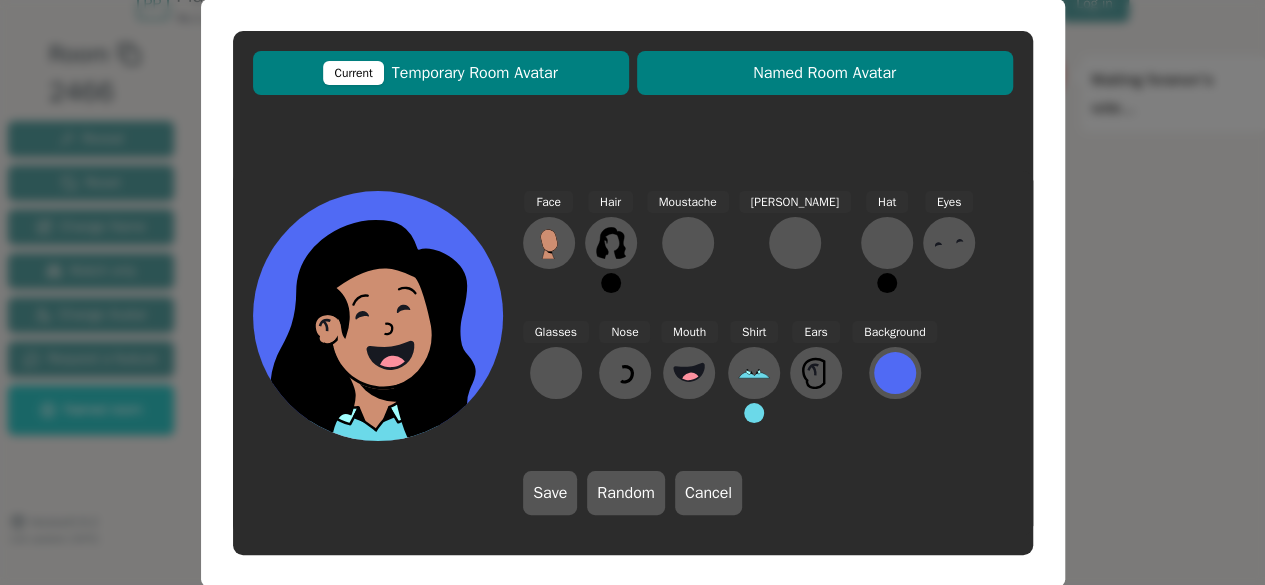click on "Named Room Avatar" at bounding box center (825, 73) 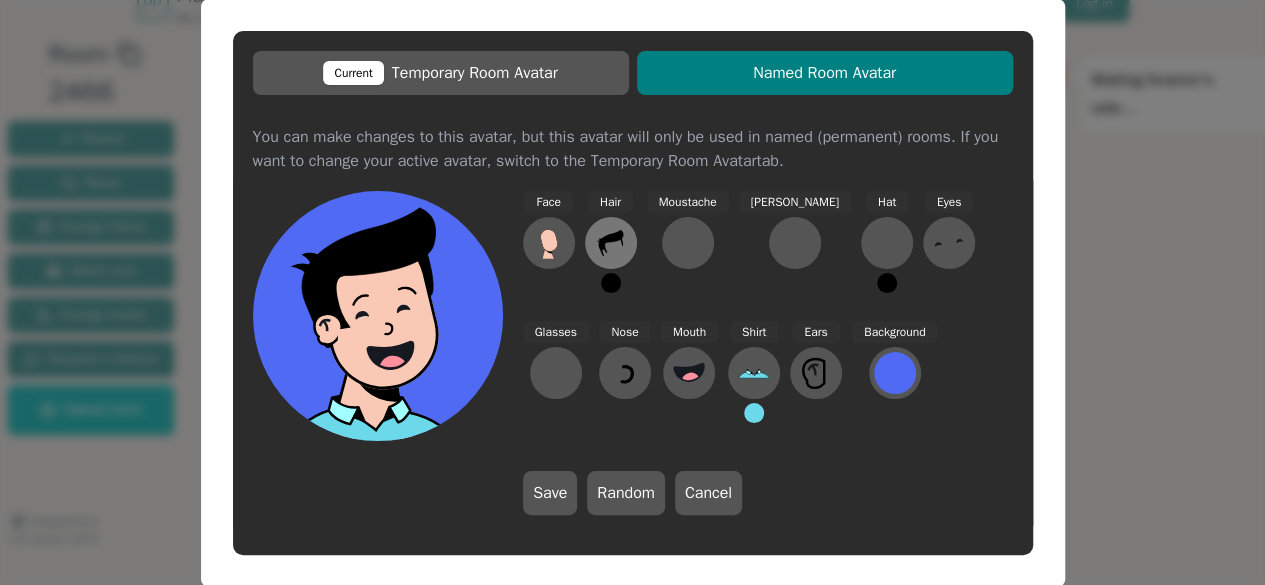 click 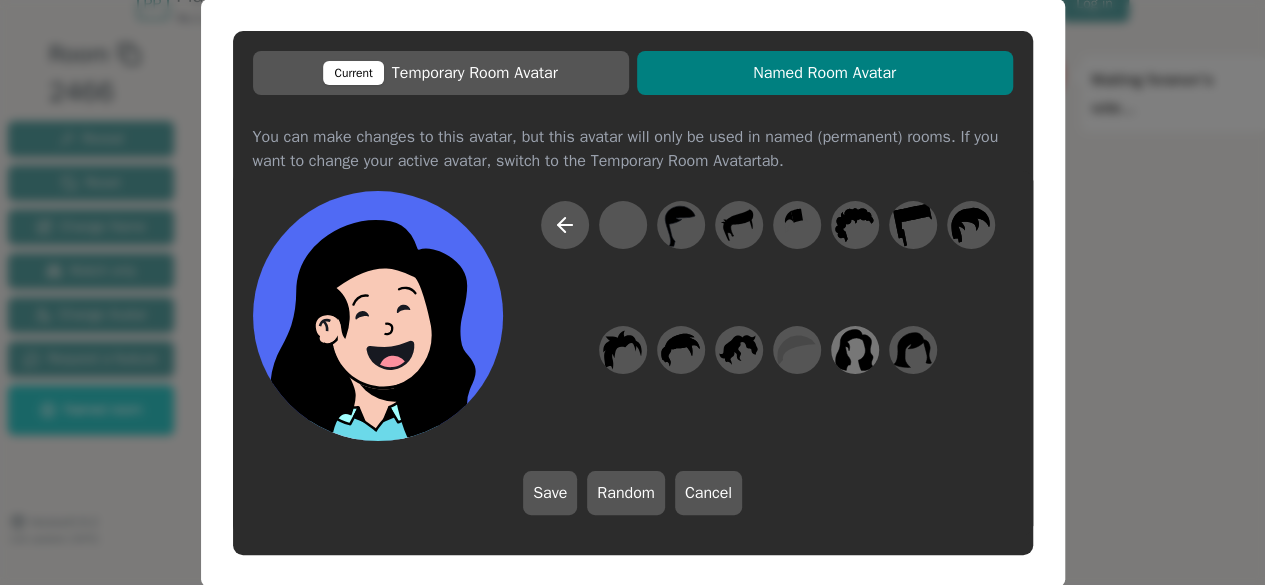 click 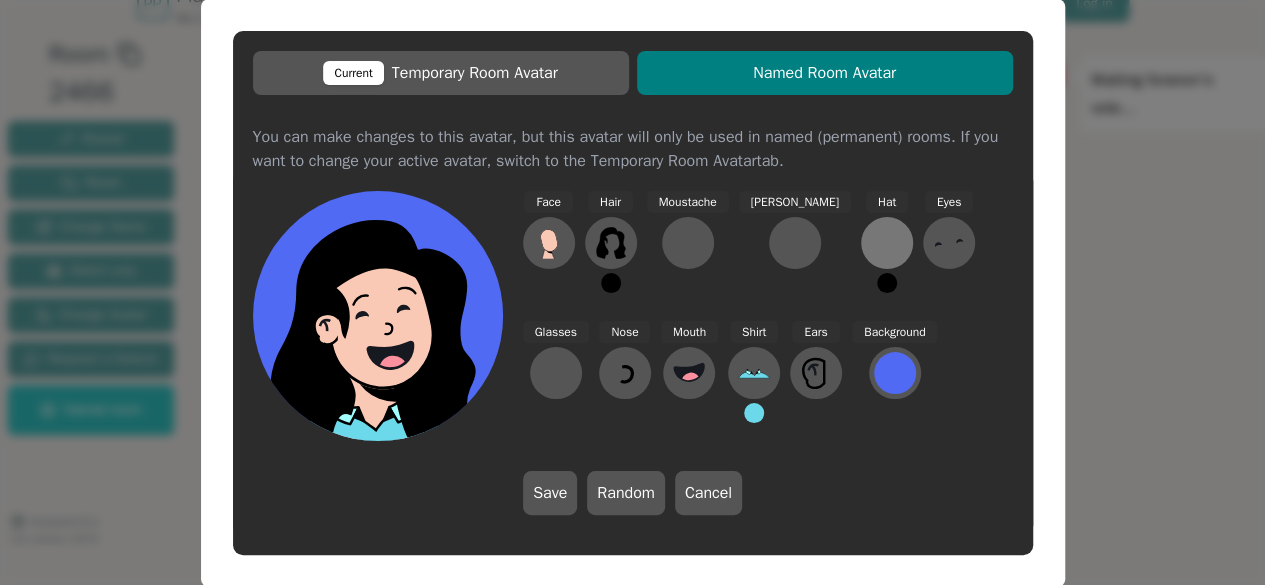click at bounding box center (887, 243) 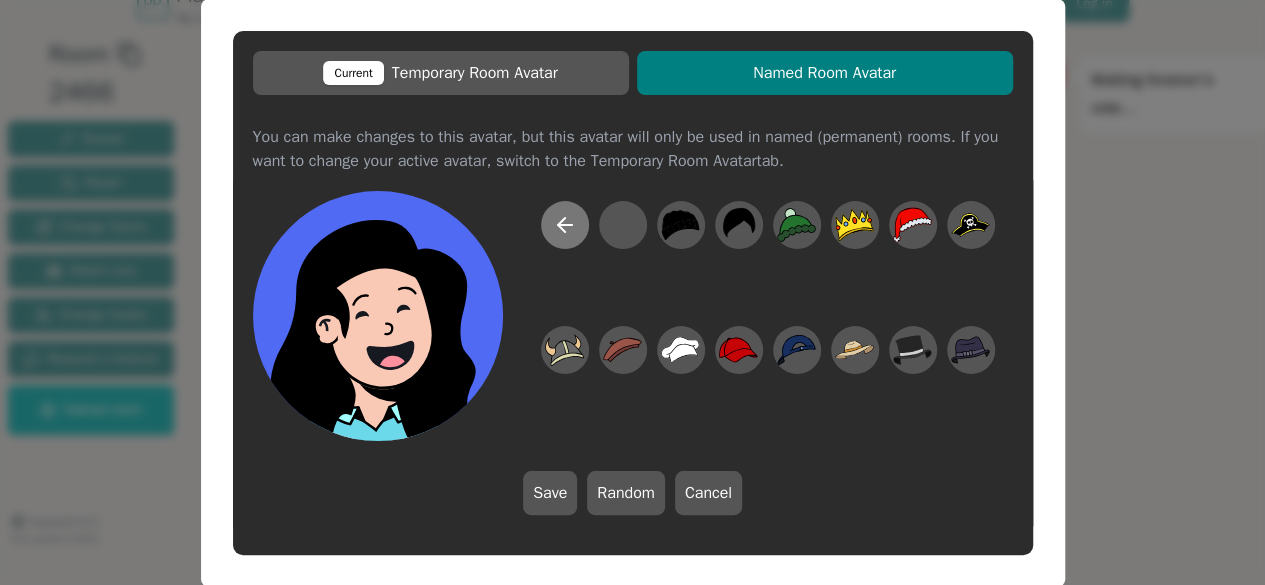 click 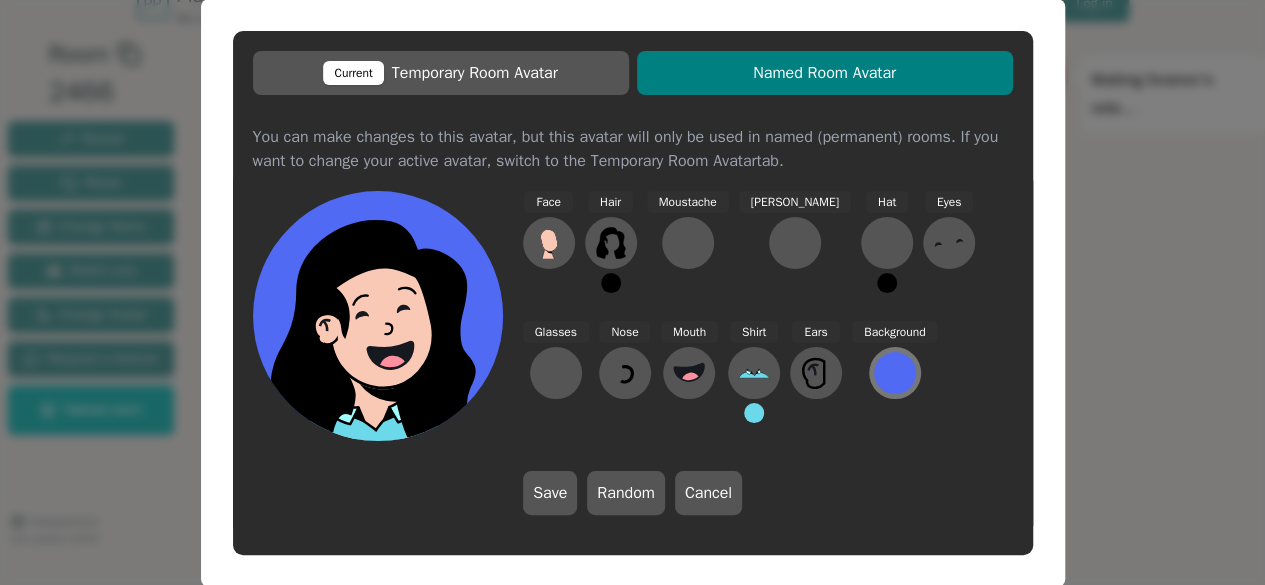 click at bounding box center (895, 373) 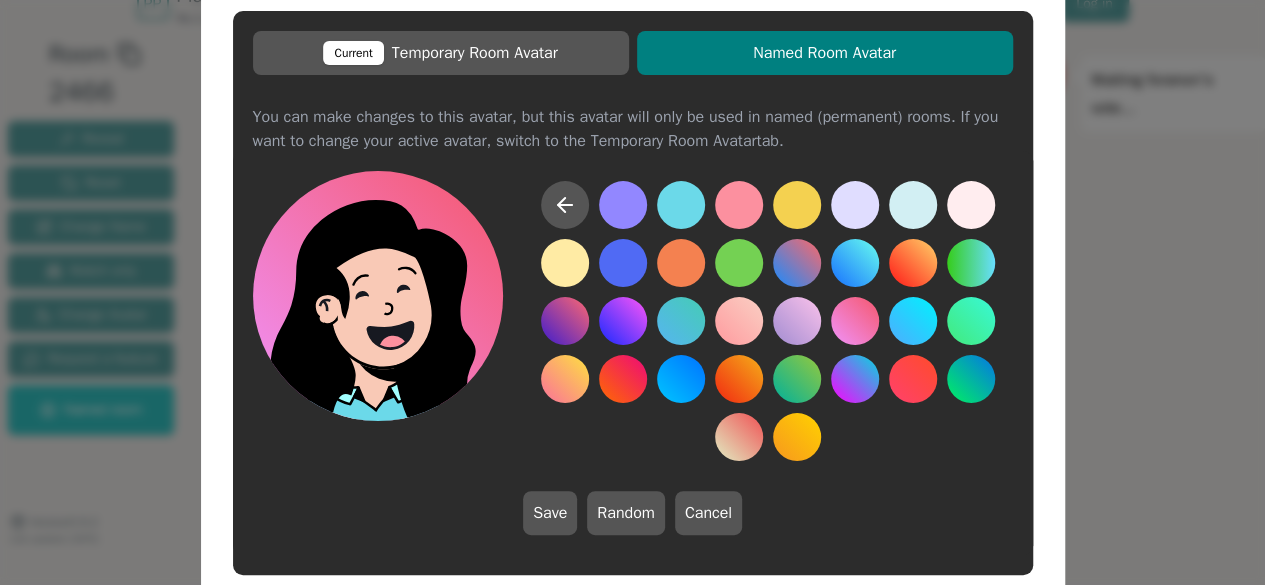click at bounding box center [855, 321] 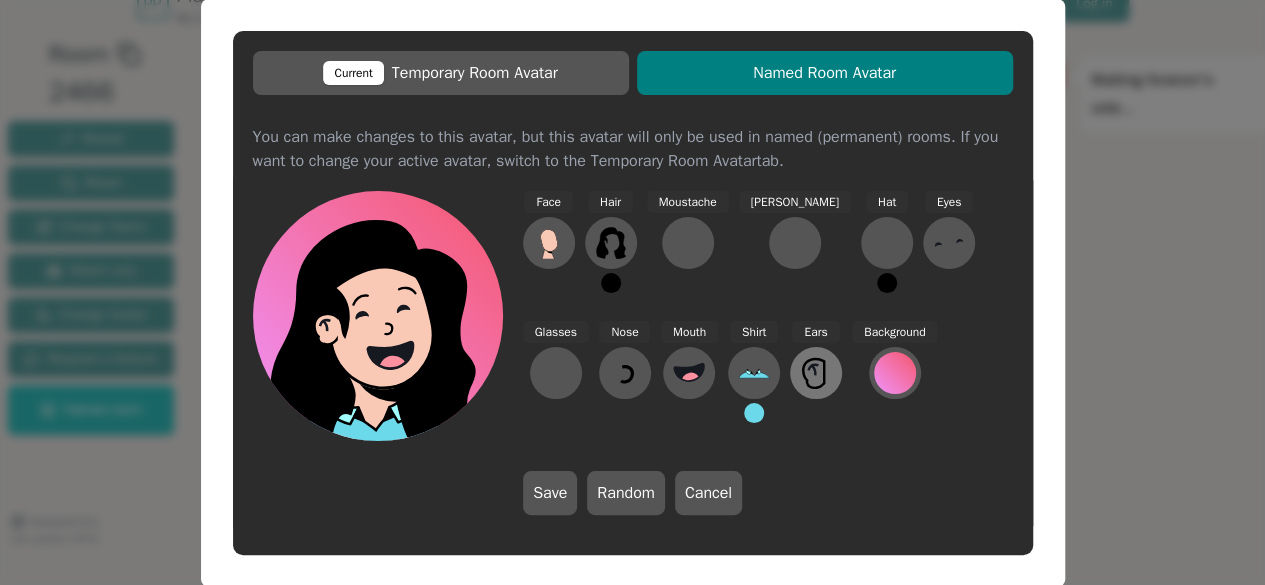 click at bounding box center (816, 373) 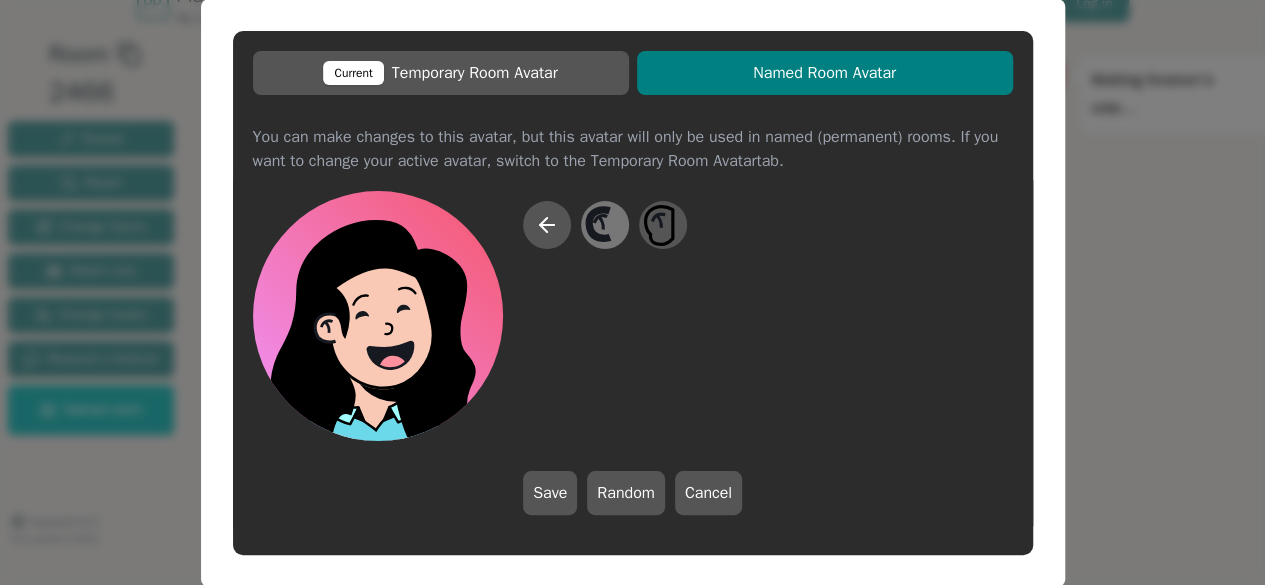 click 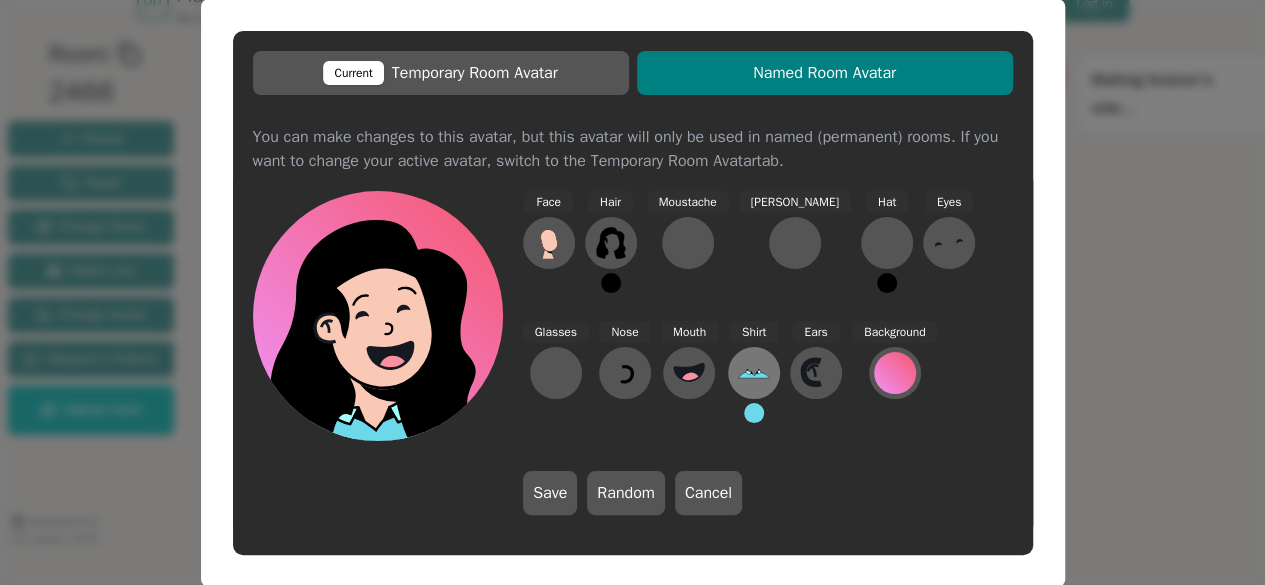 click 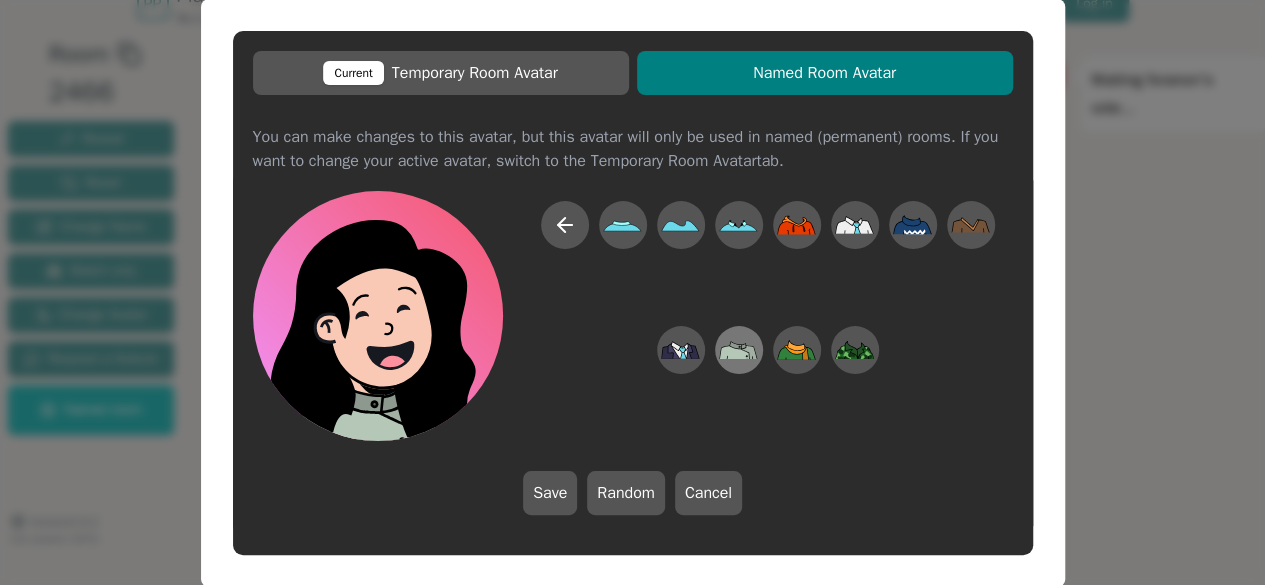 click 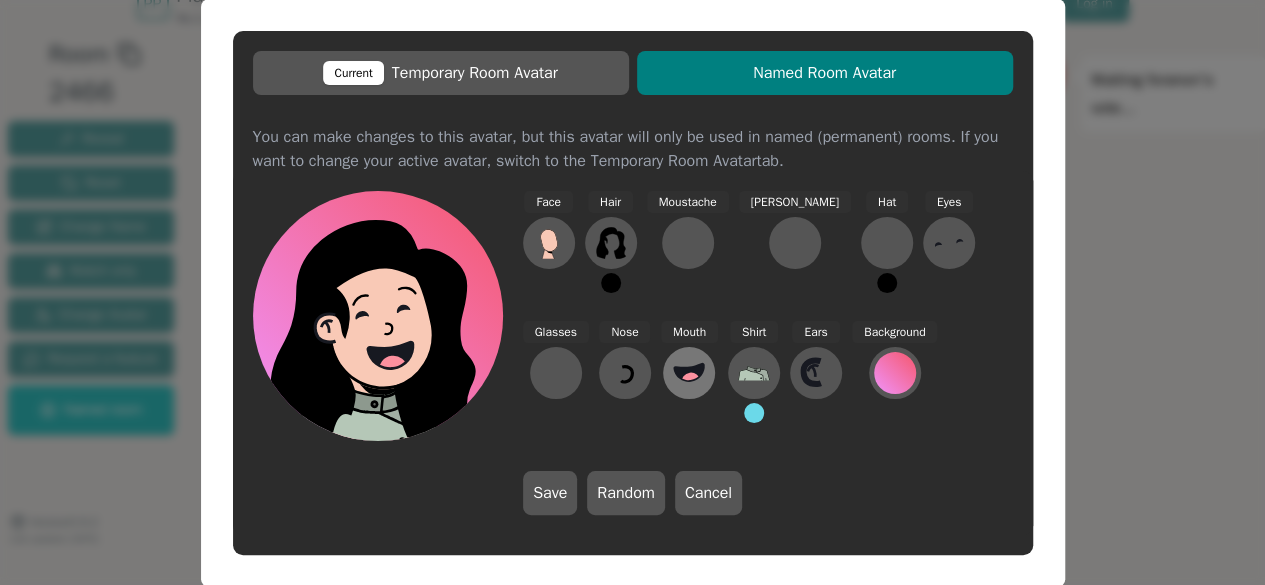 click 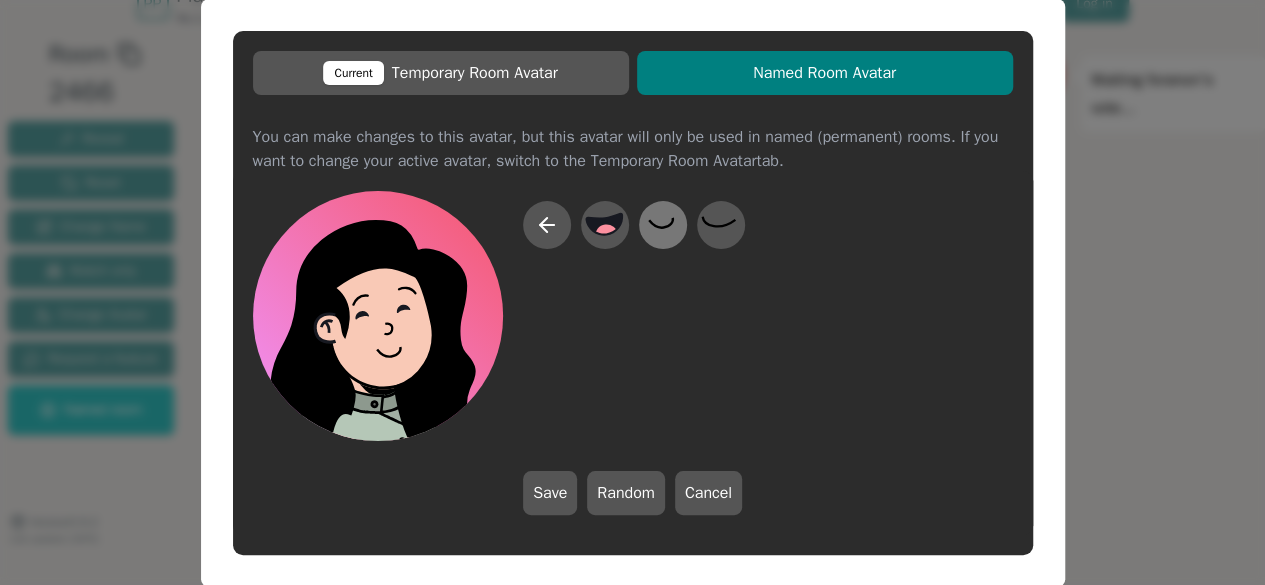 click 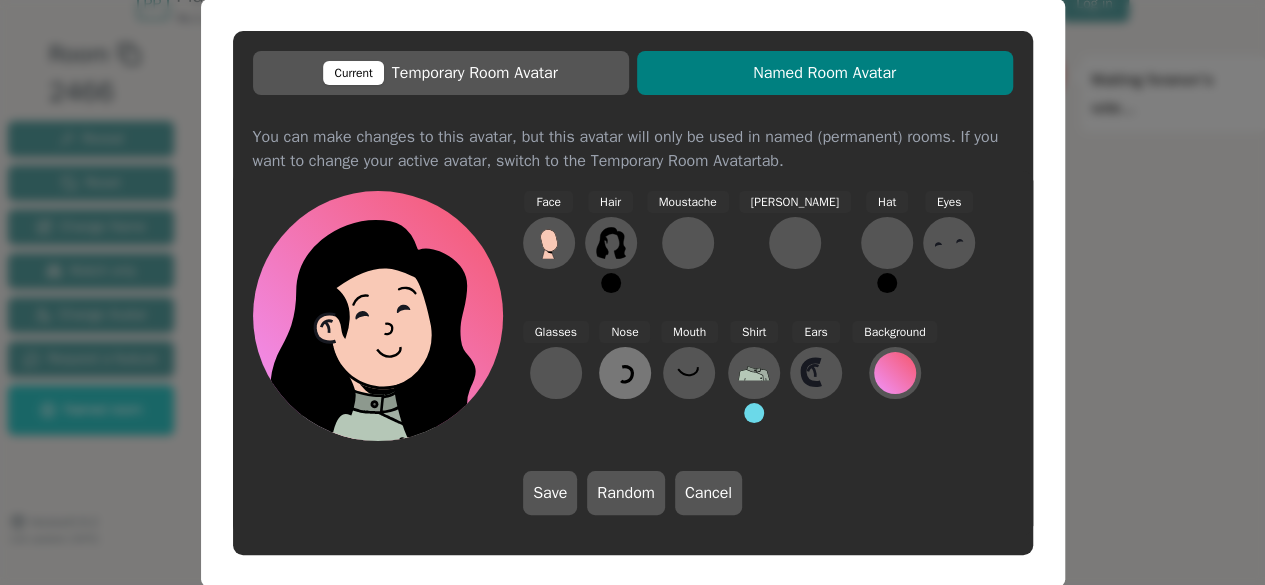 click at bounding box center (625, 373) 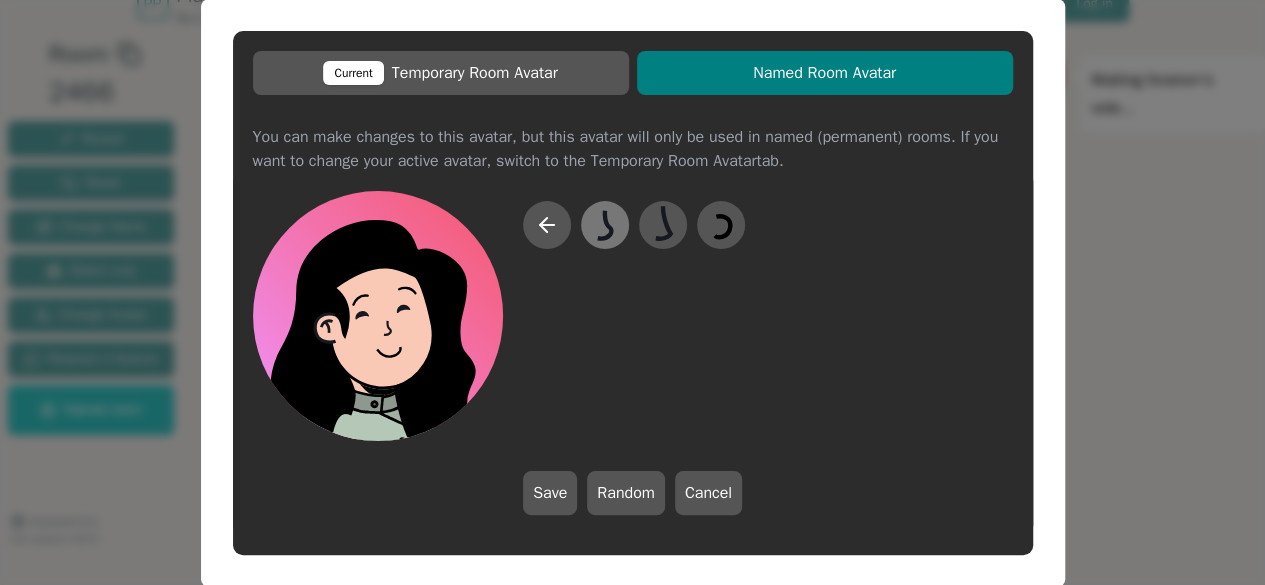 click 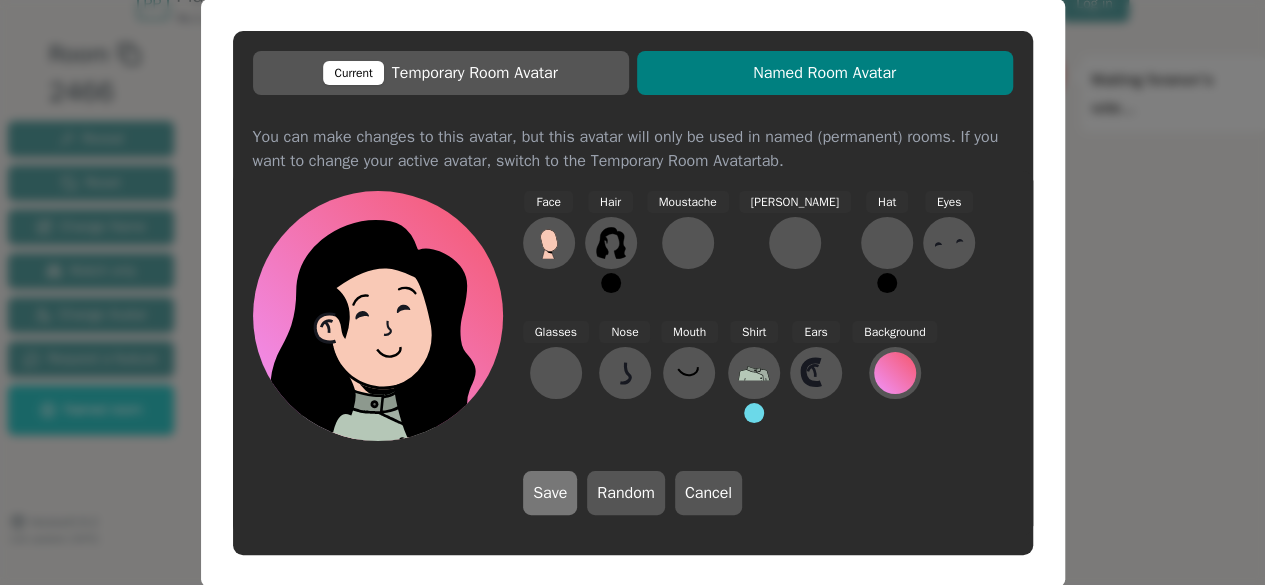 click on "Save" at bounding box center (550, 493) 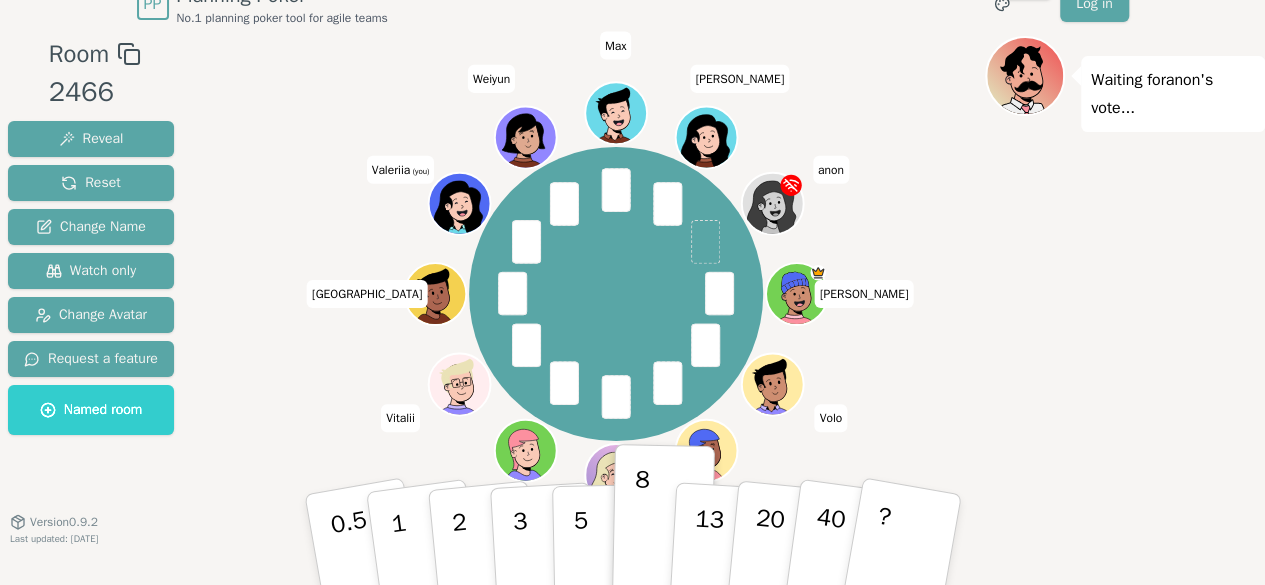 click 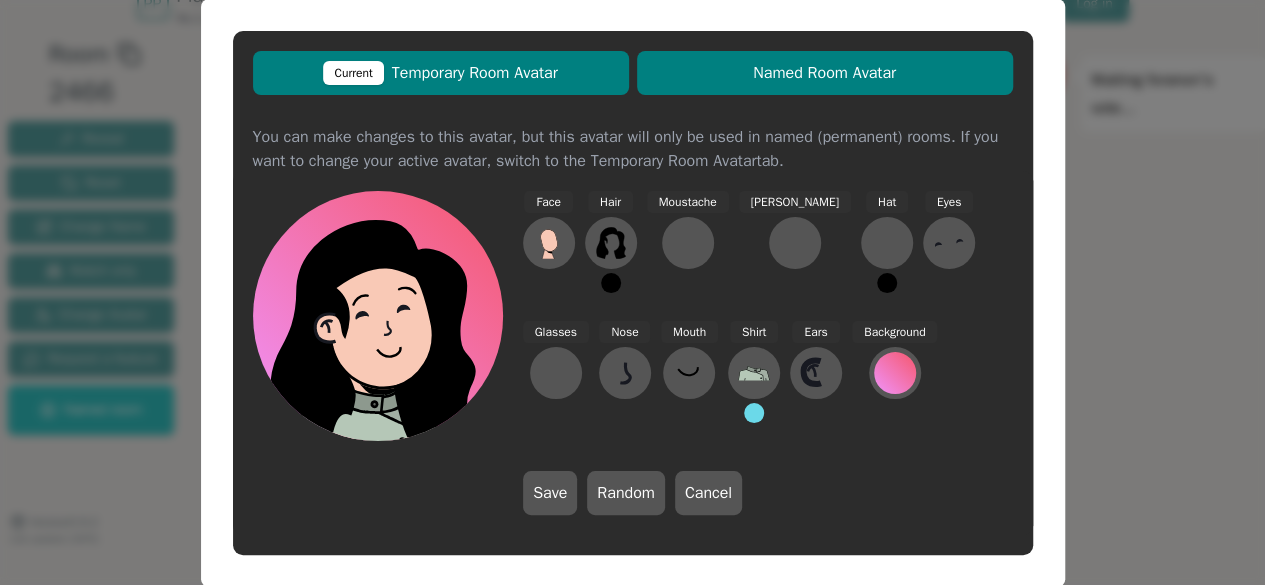 click on "Current Temporary Room Avatar" at bounding box center [441, 73] 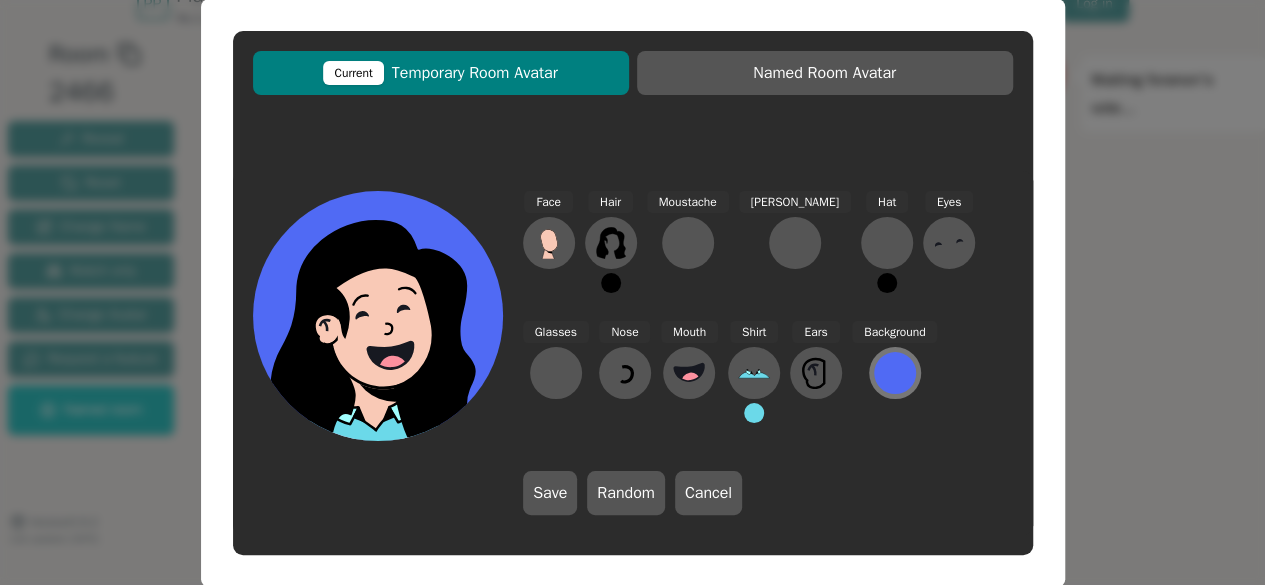 click at bounding box center (895, 373) 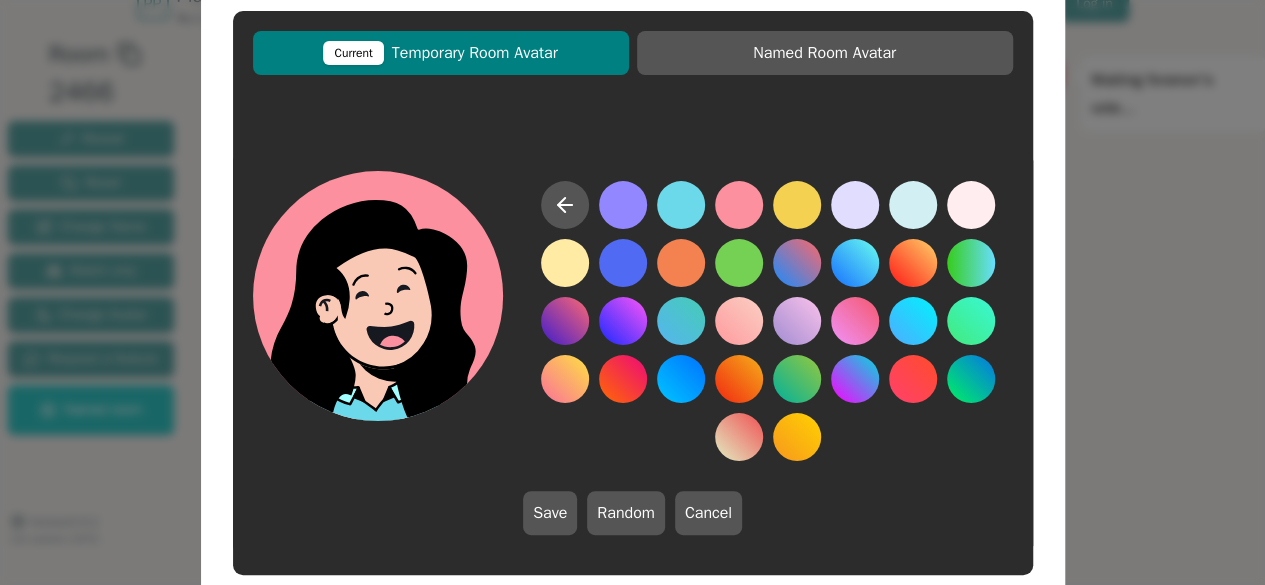 click at bounding box center [739, 205] 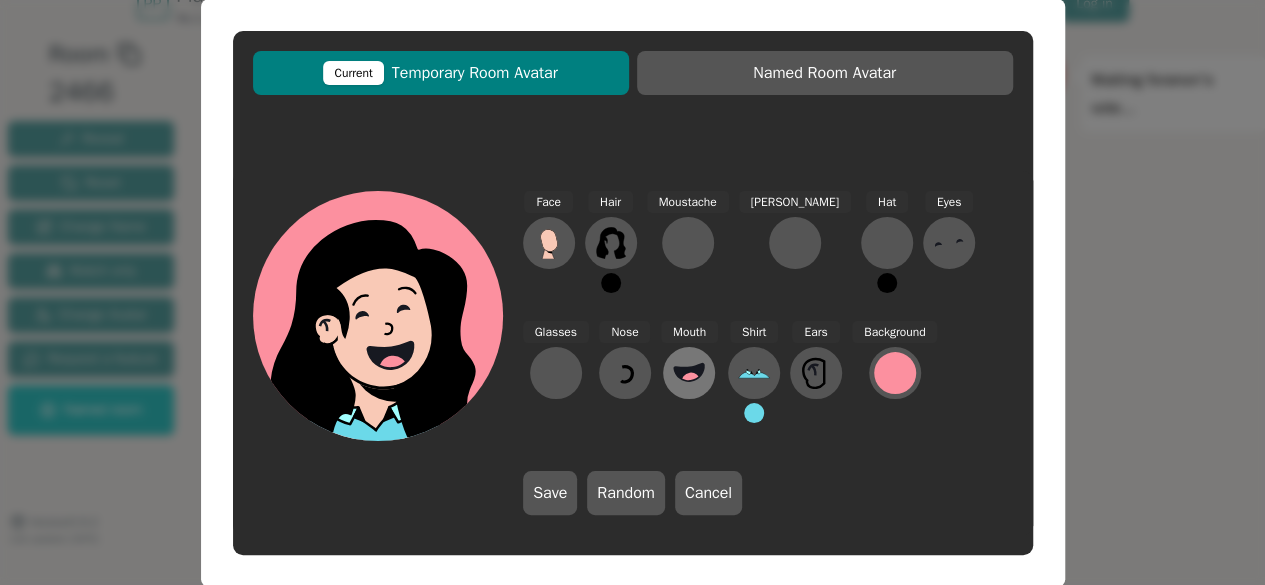 click 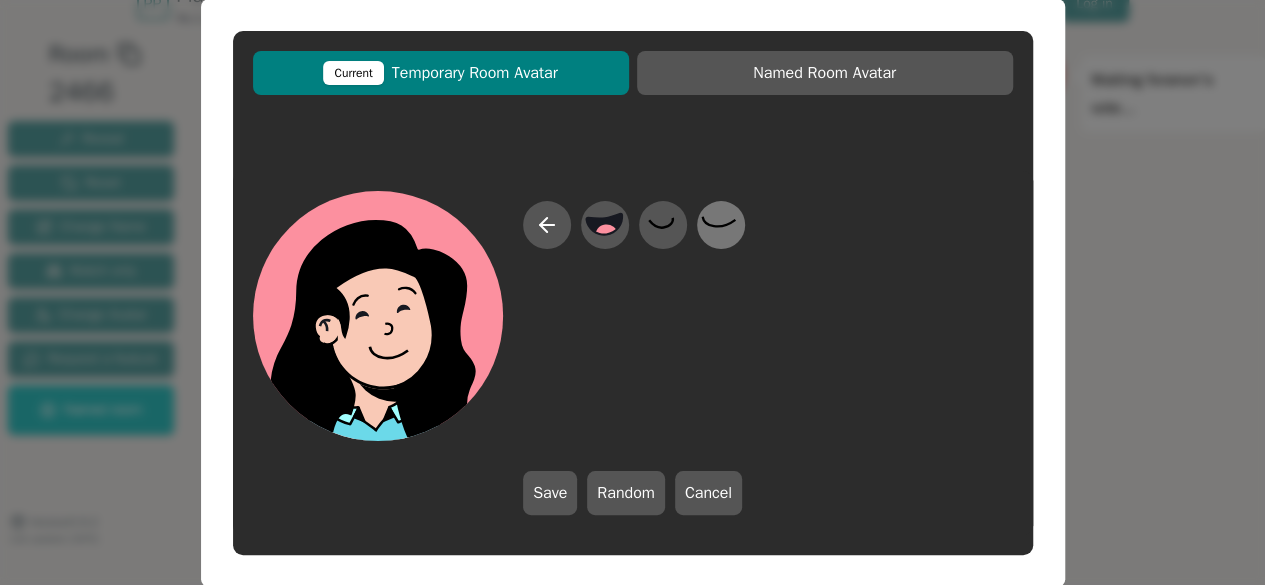 drag, startPoint x: 659, startPoint y: 231, endPoint x: 740, endPoint y: 215, distance: 82.565125 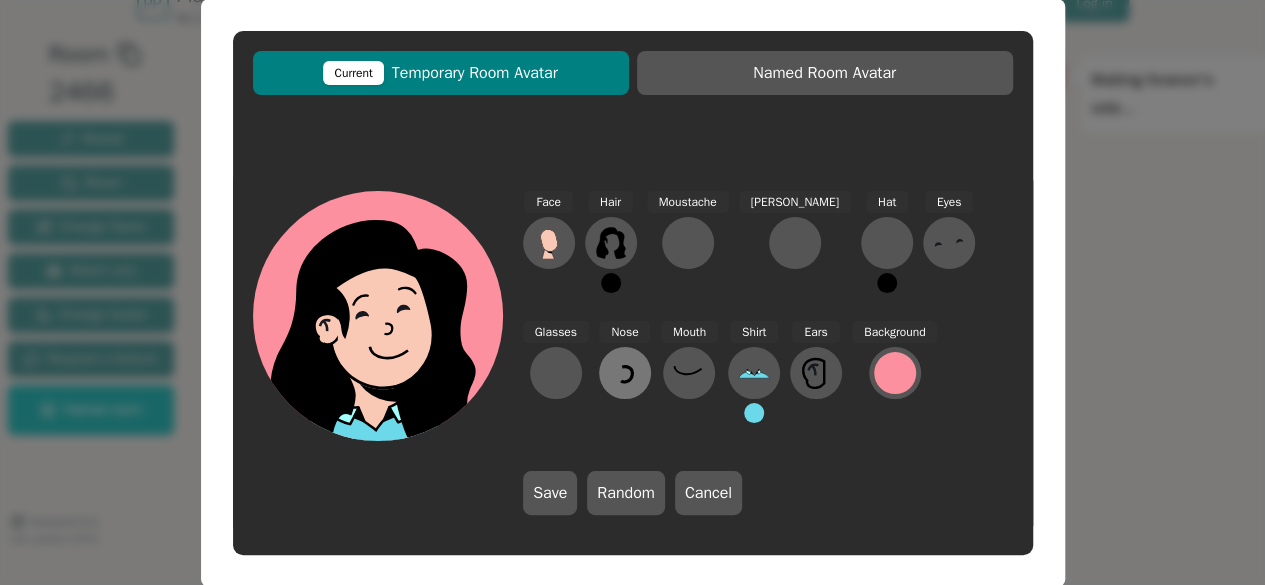 click 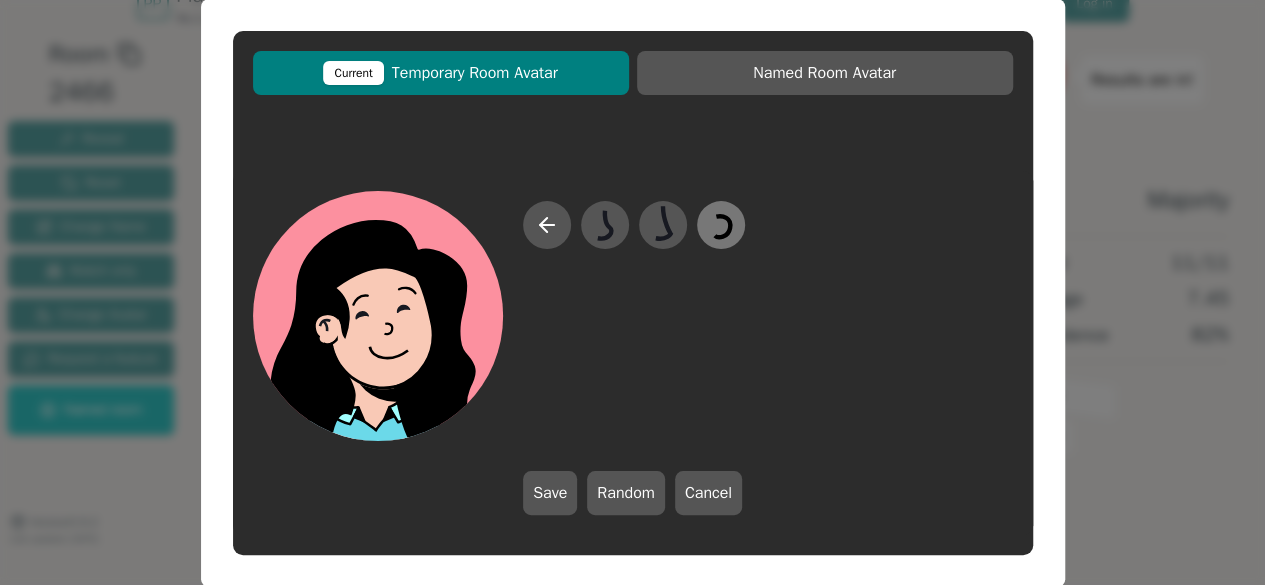 click 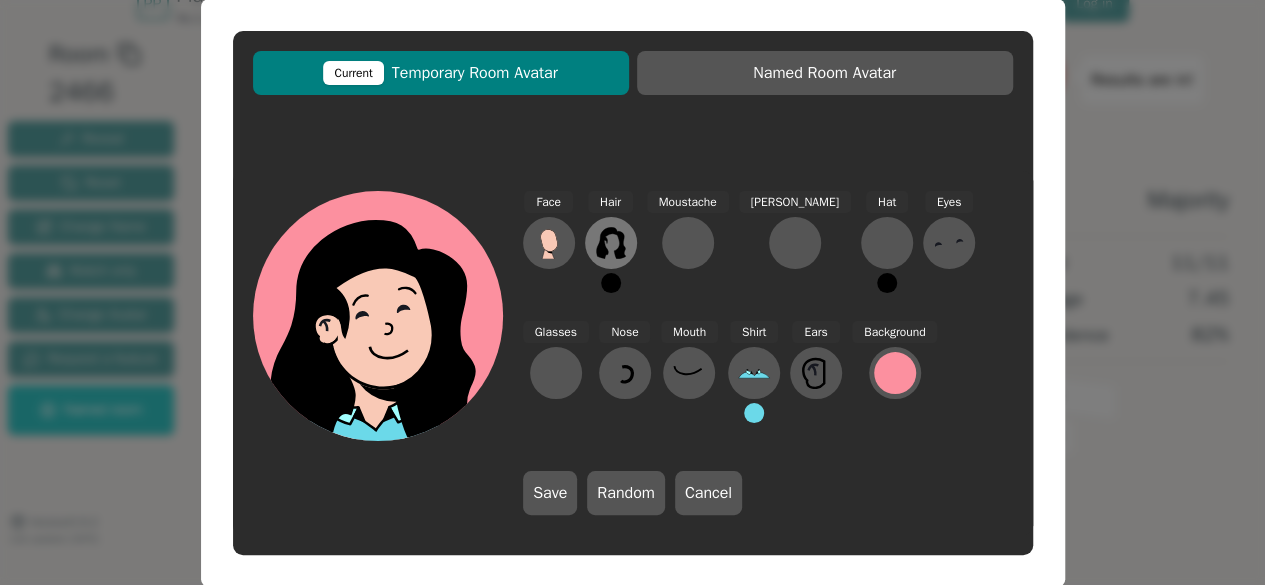 click 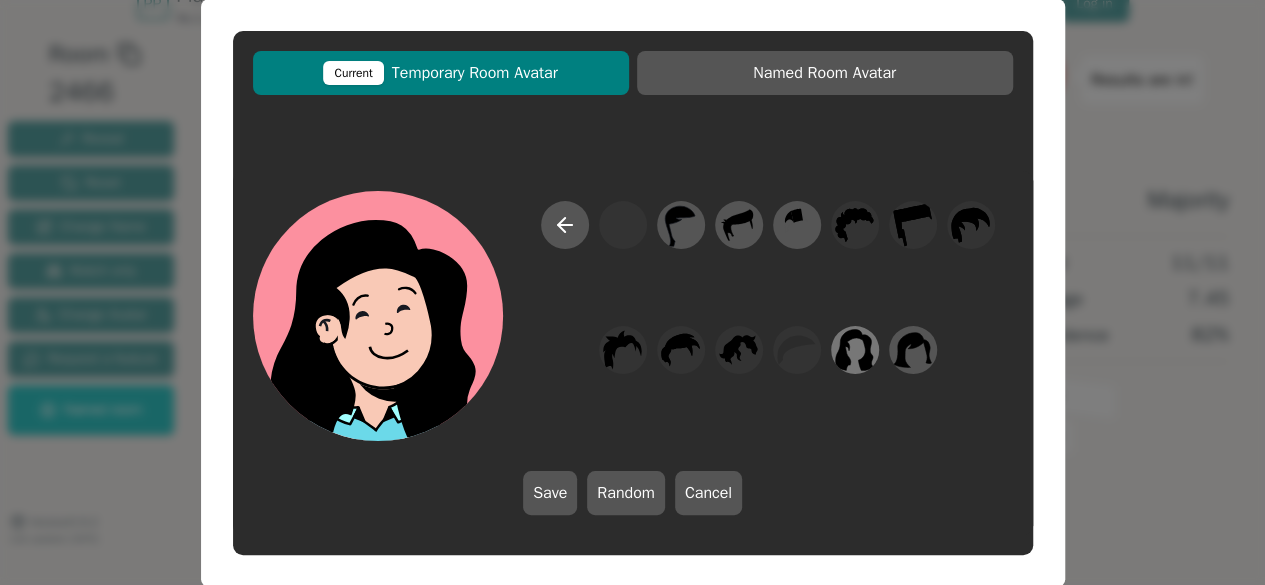 drag, startPoint x: 858, startPoint y: 362, endPoint x: 850, endPoint y: 349, distance: 15.264338 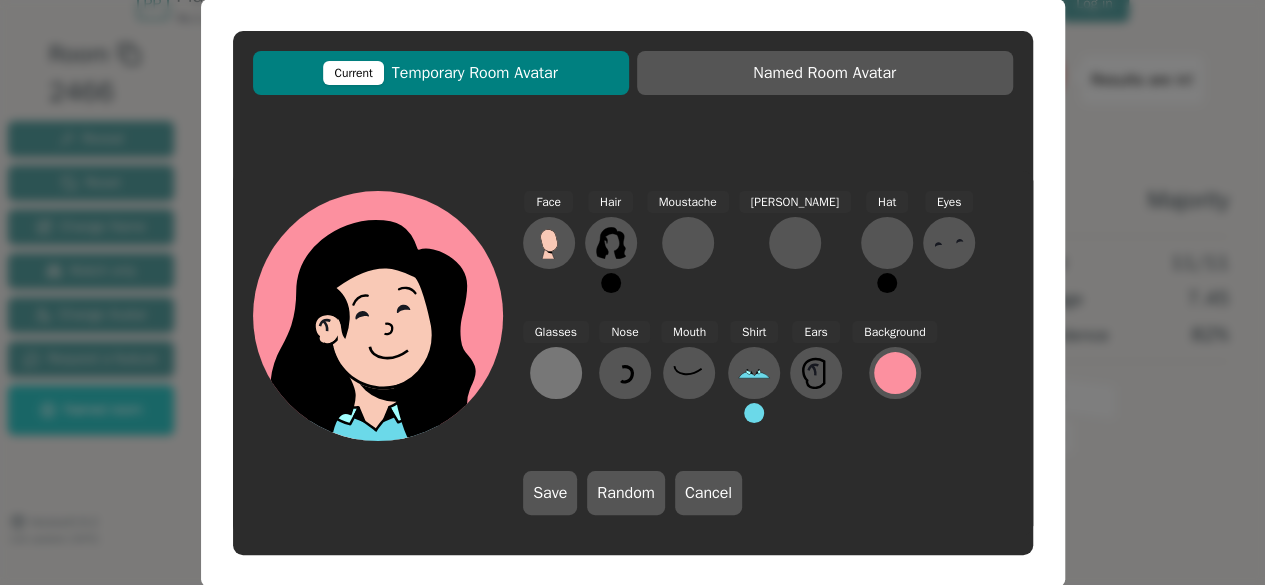 click at bounding box center [556, 373] 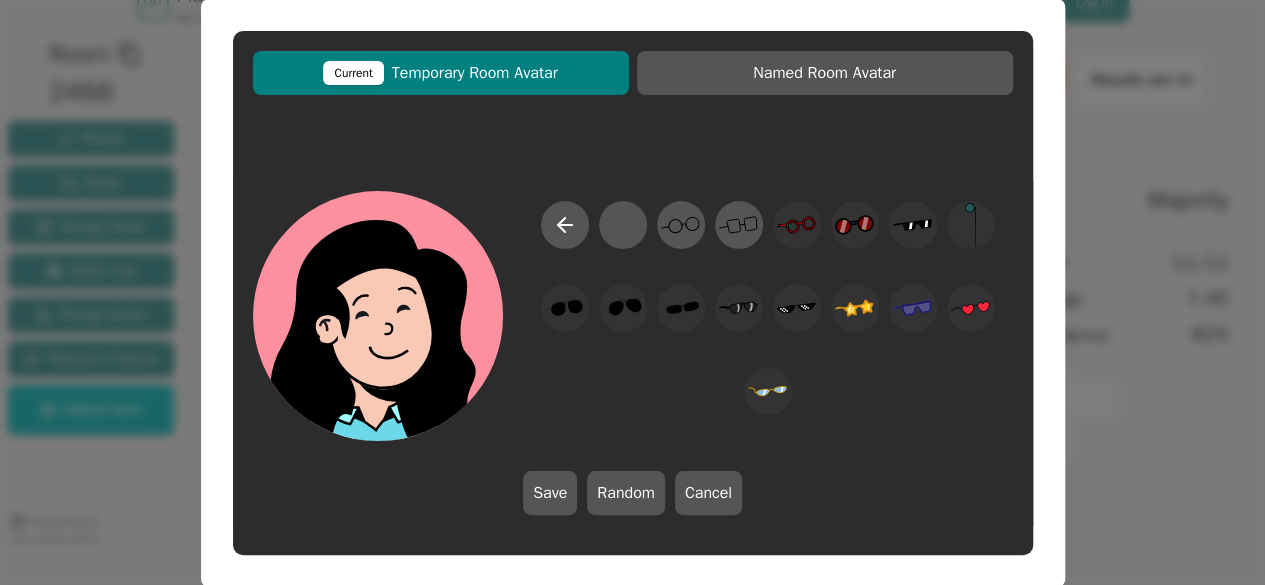 click at bounding box center (768, 321) 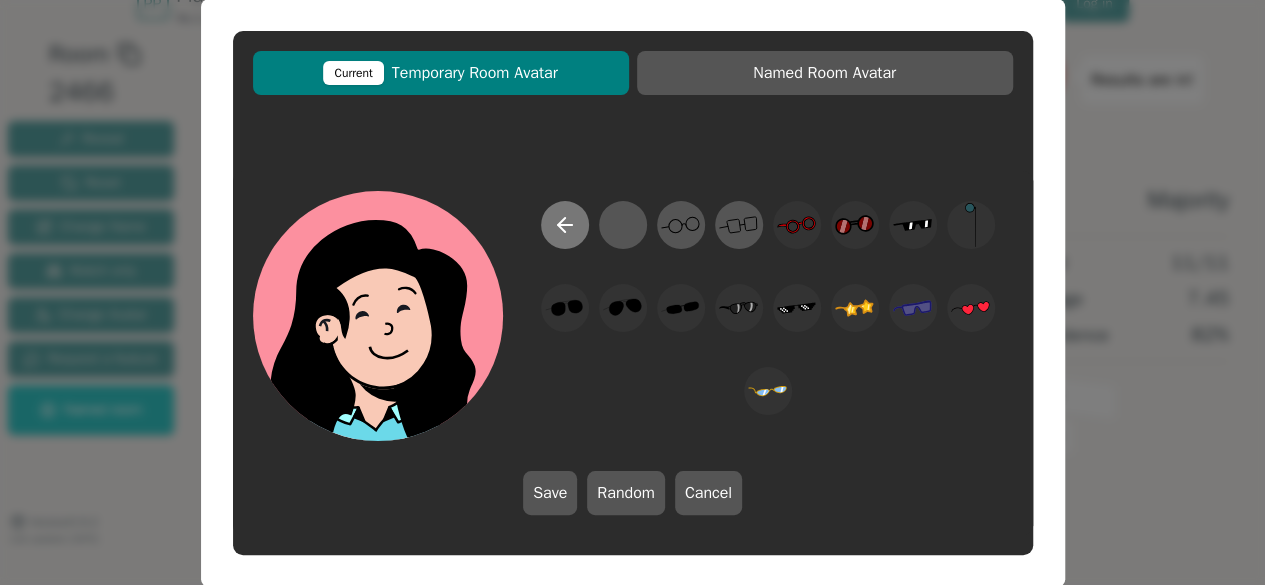 click 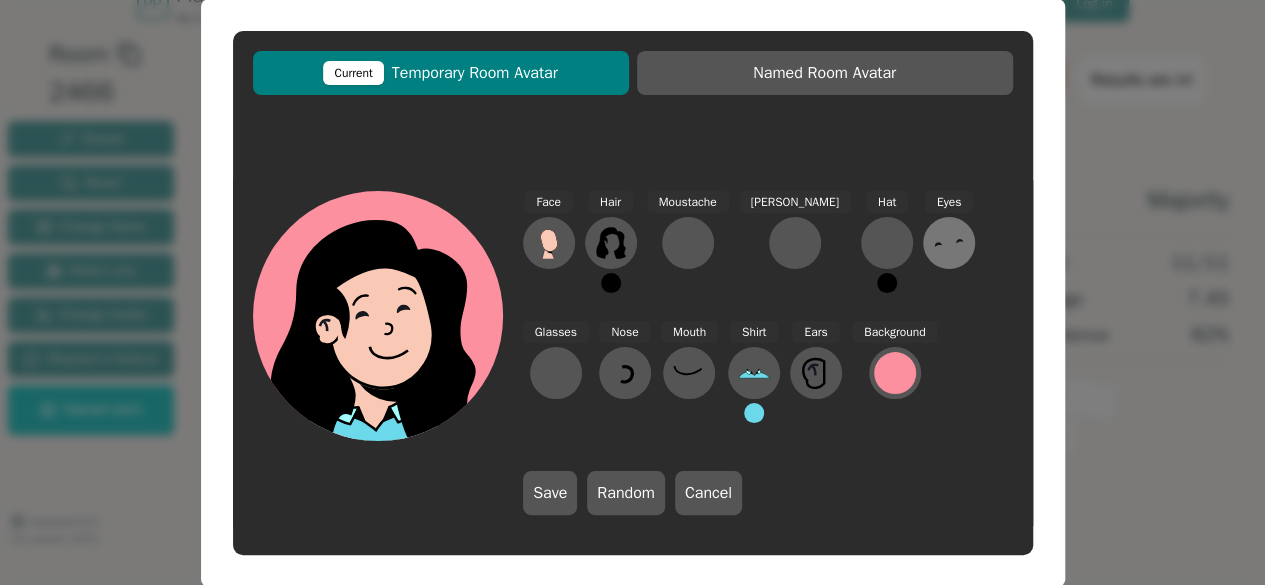 click 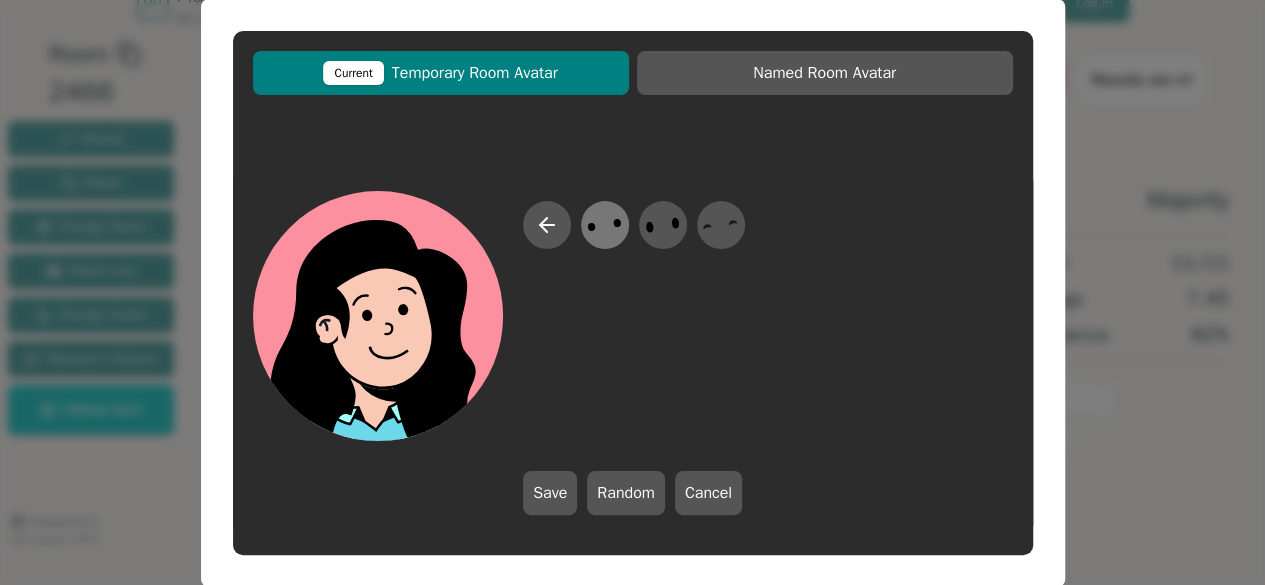 click 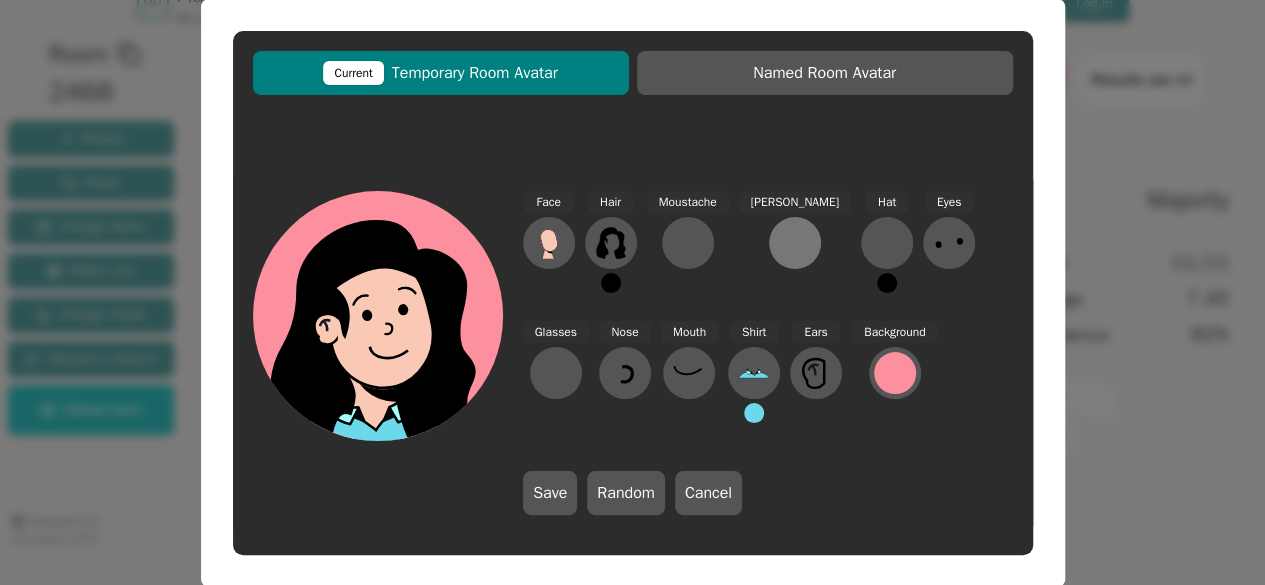 click at bounding box center [795, 243] 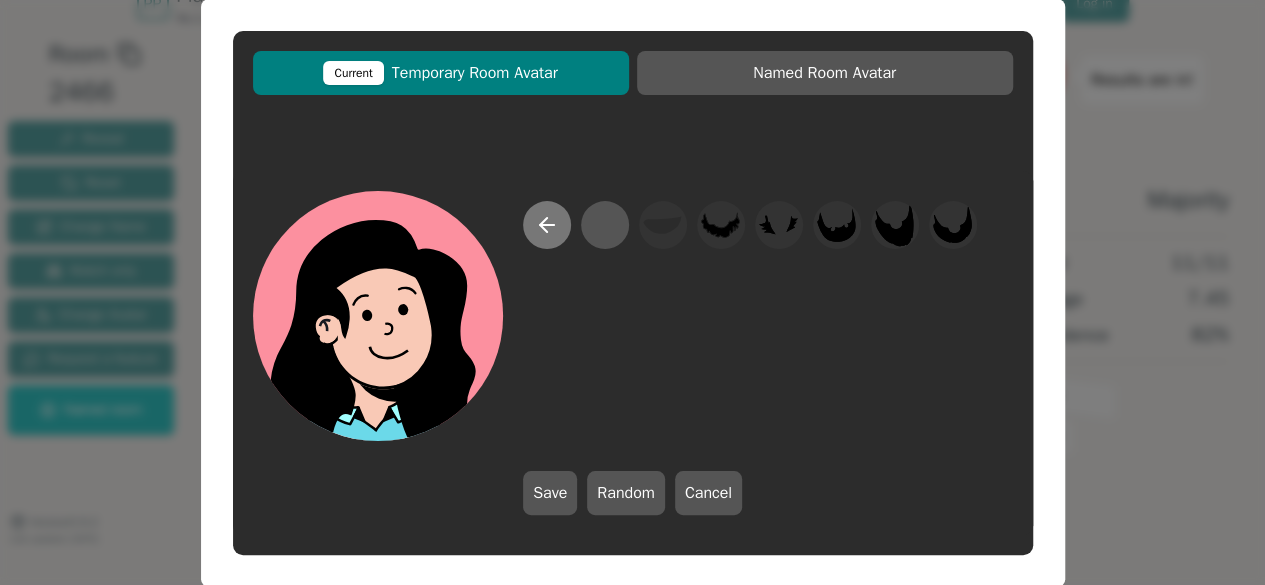 click 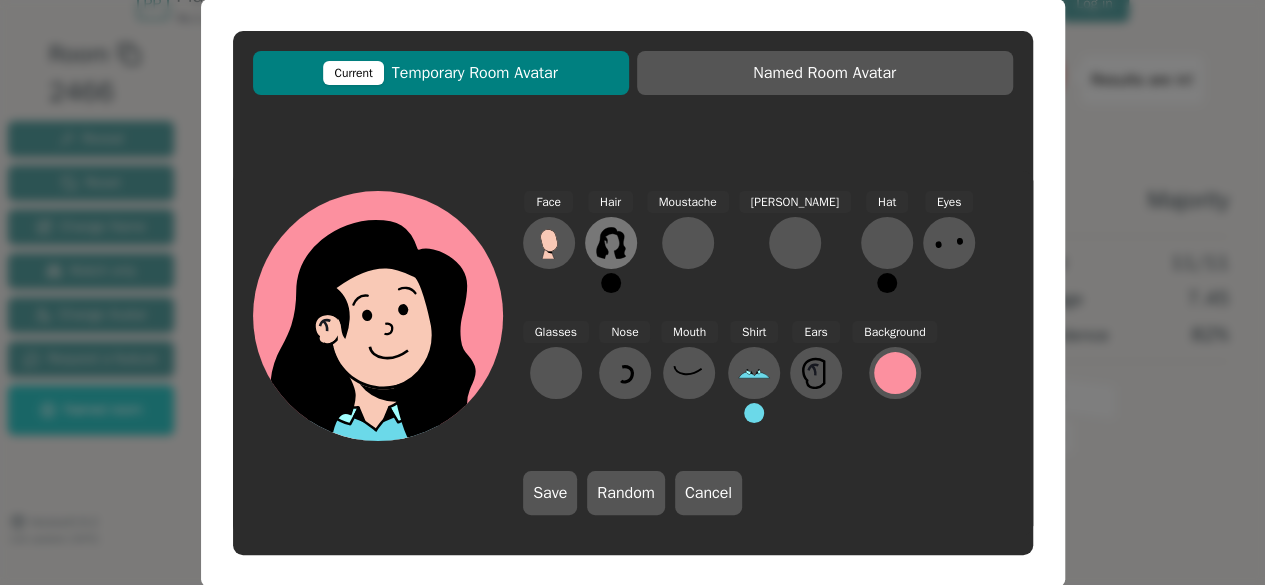 click 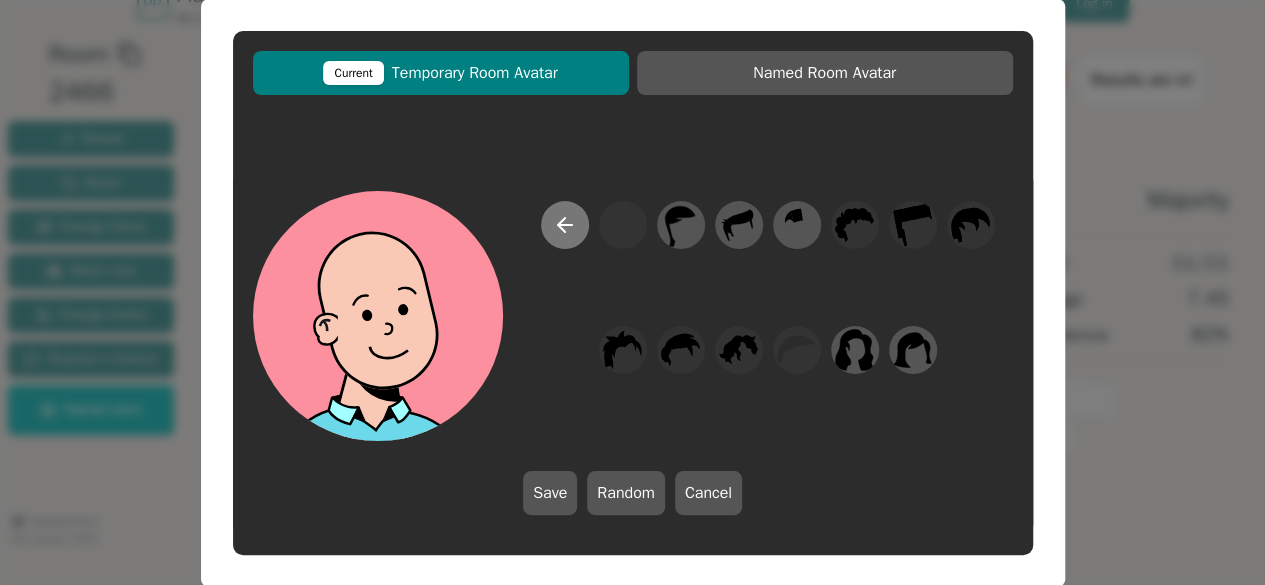 click at bounding box center [565, 225] 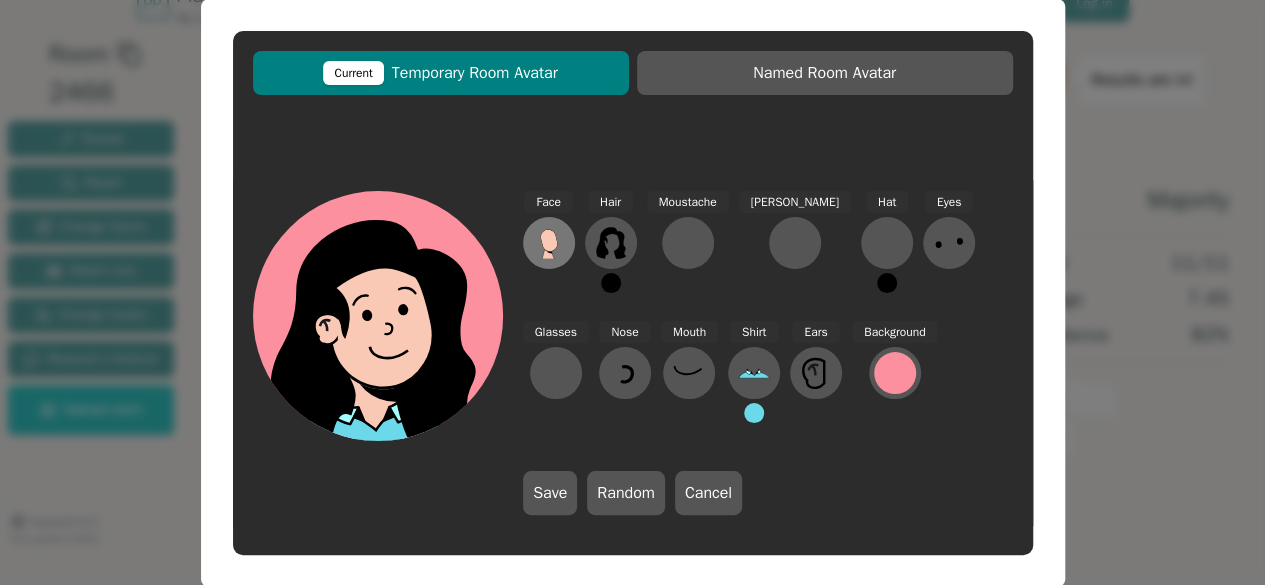 click at bounding box center (549, 243) 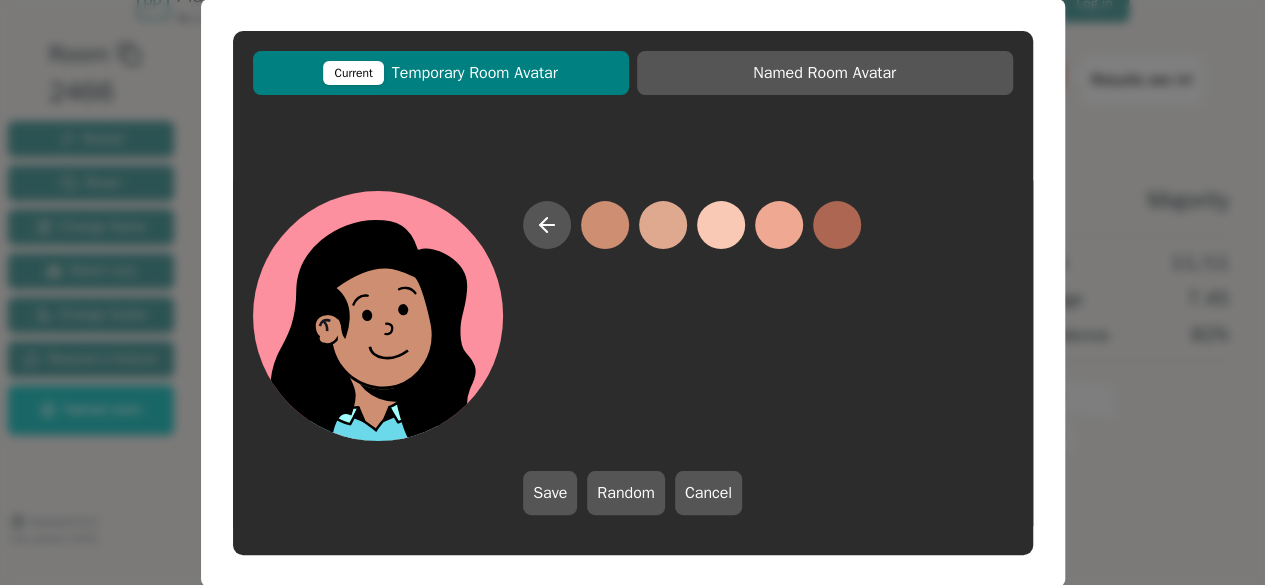 click at bounding box center [605, 225] 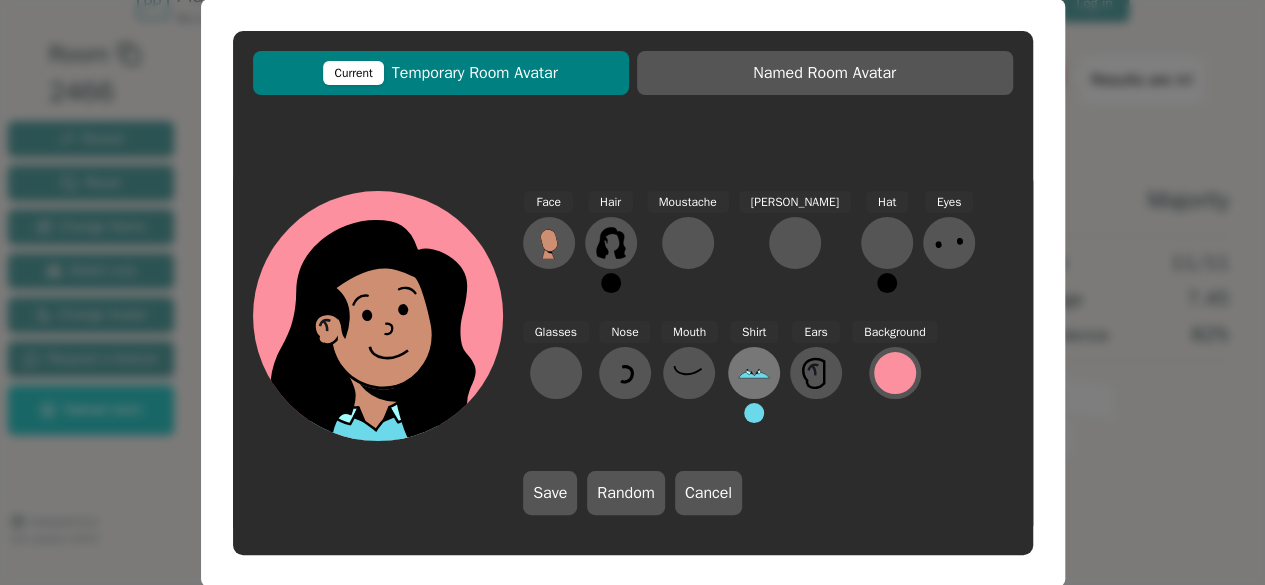 click 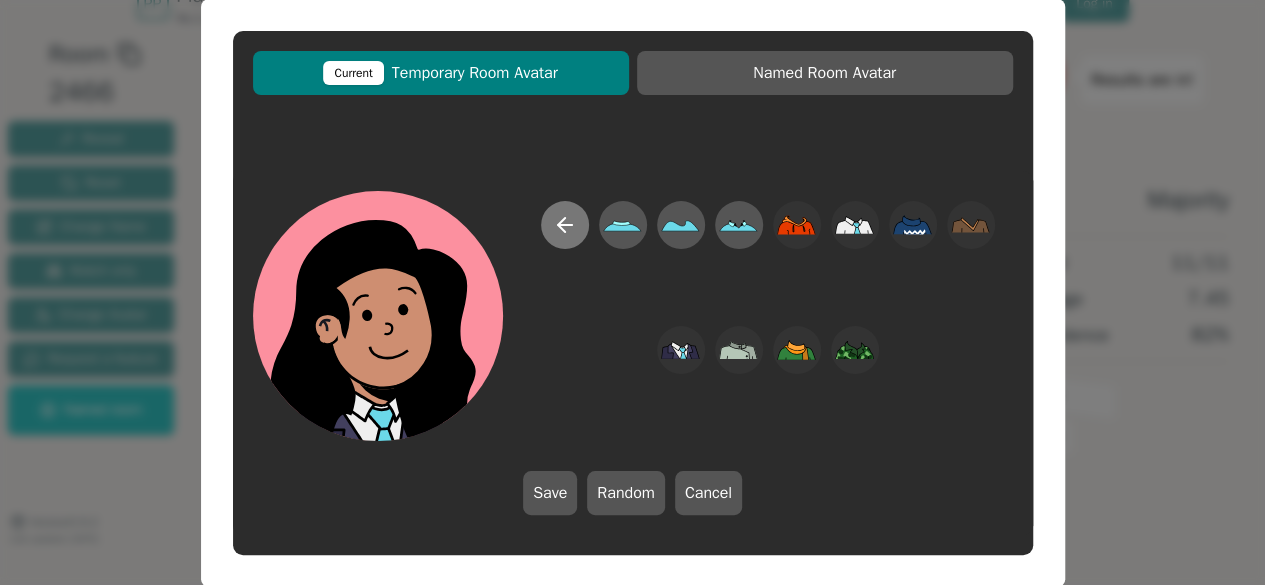 click 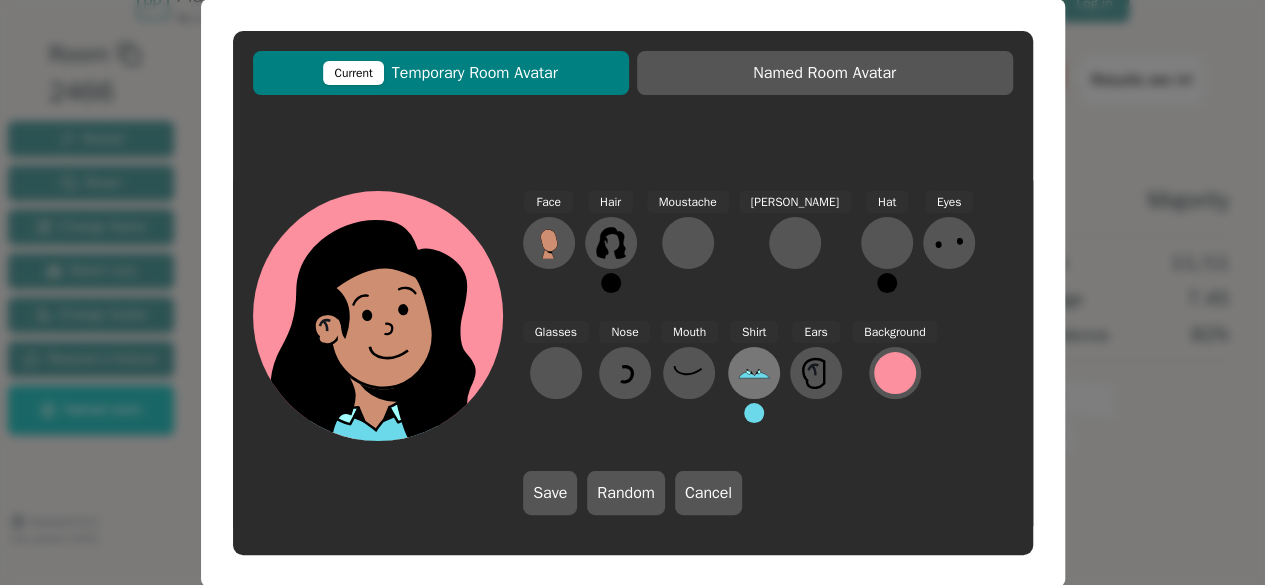 click 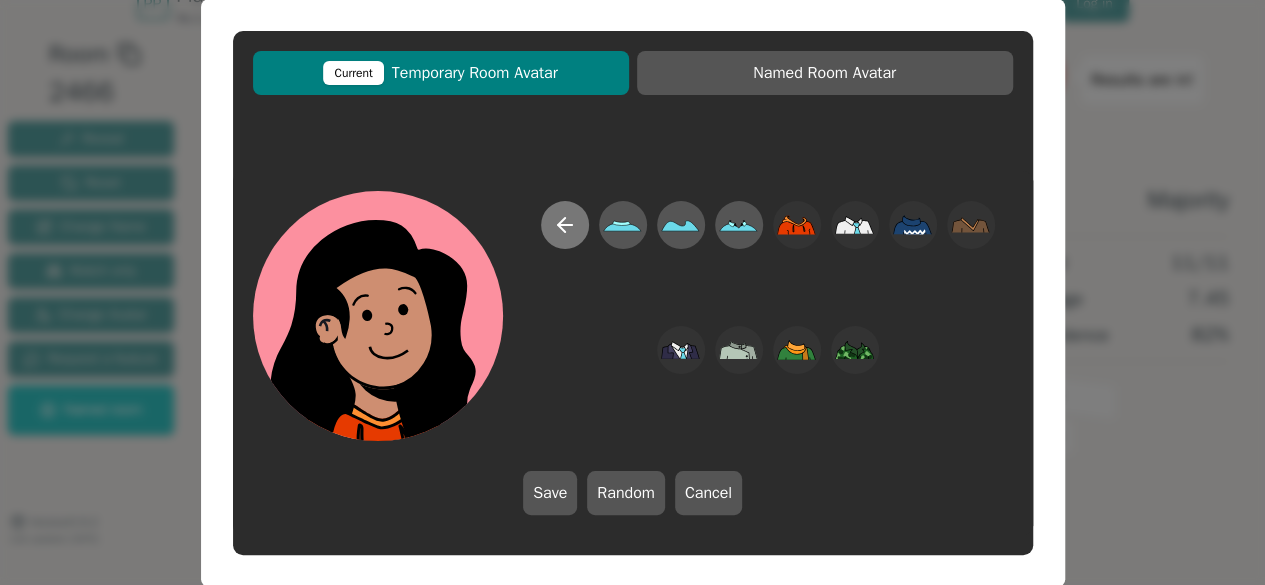 click 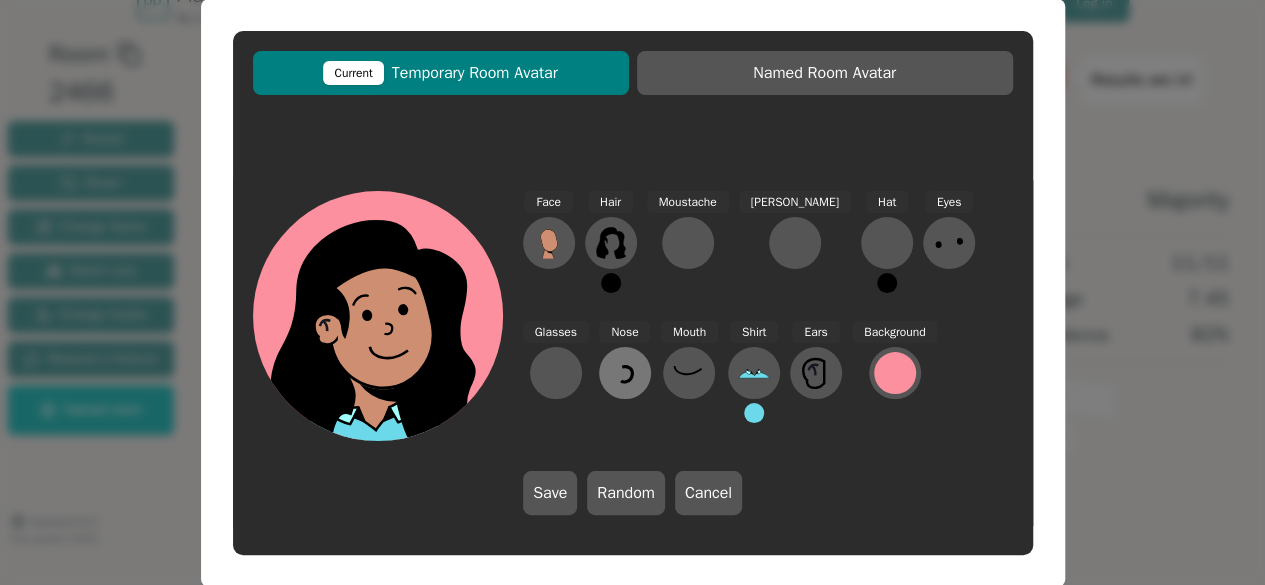 click 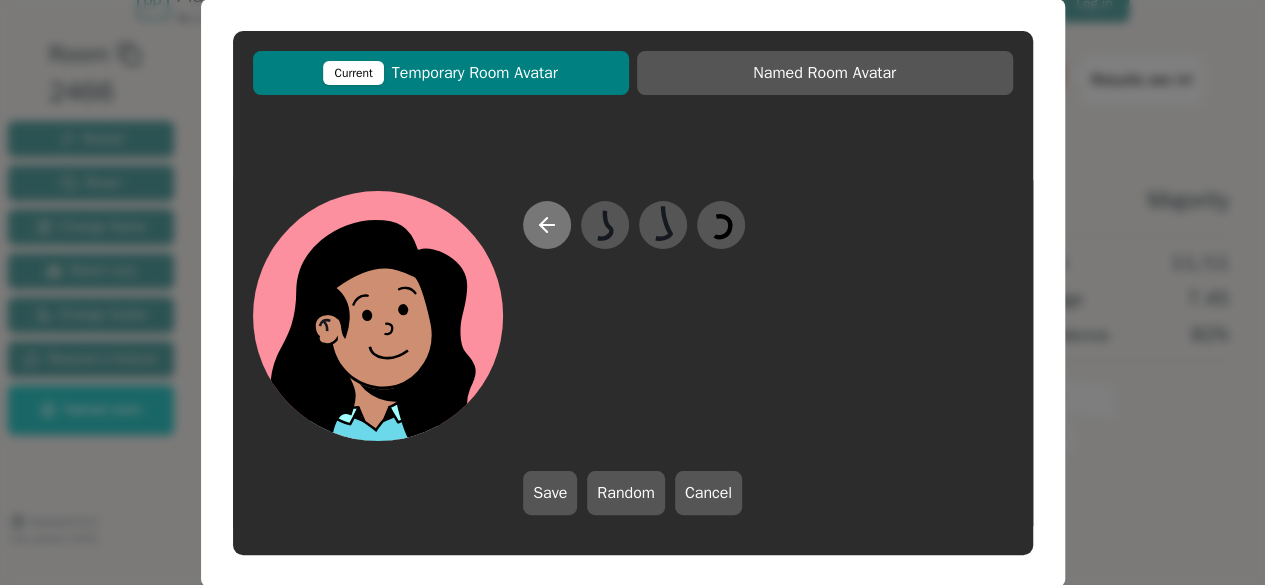 click 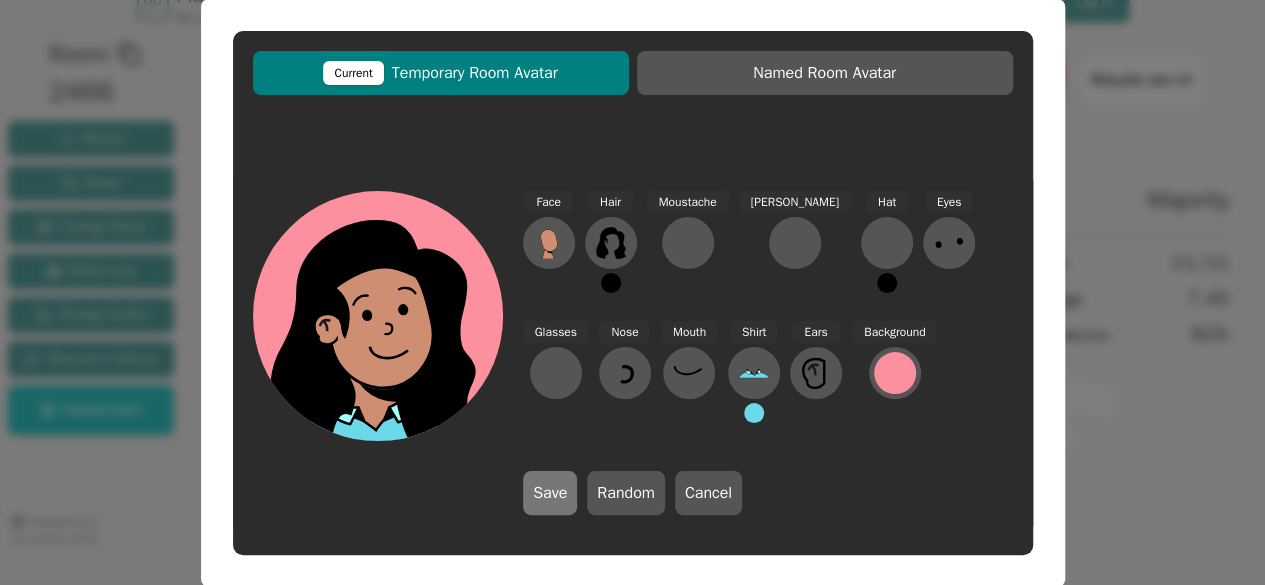 click on "Save" at bounding box center [550, 493] 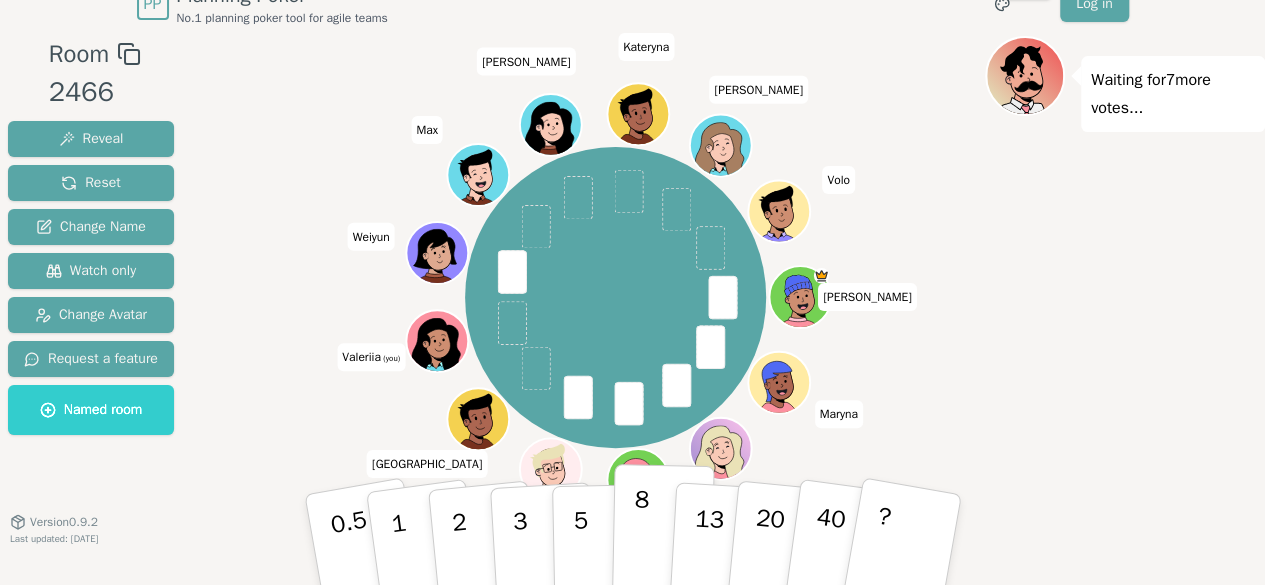 click on "8" at bounding box center [662, 540] 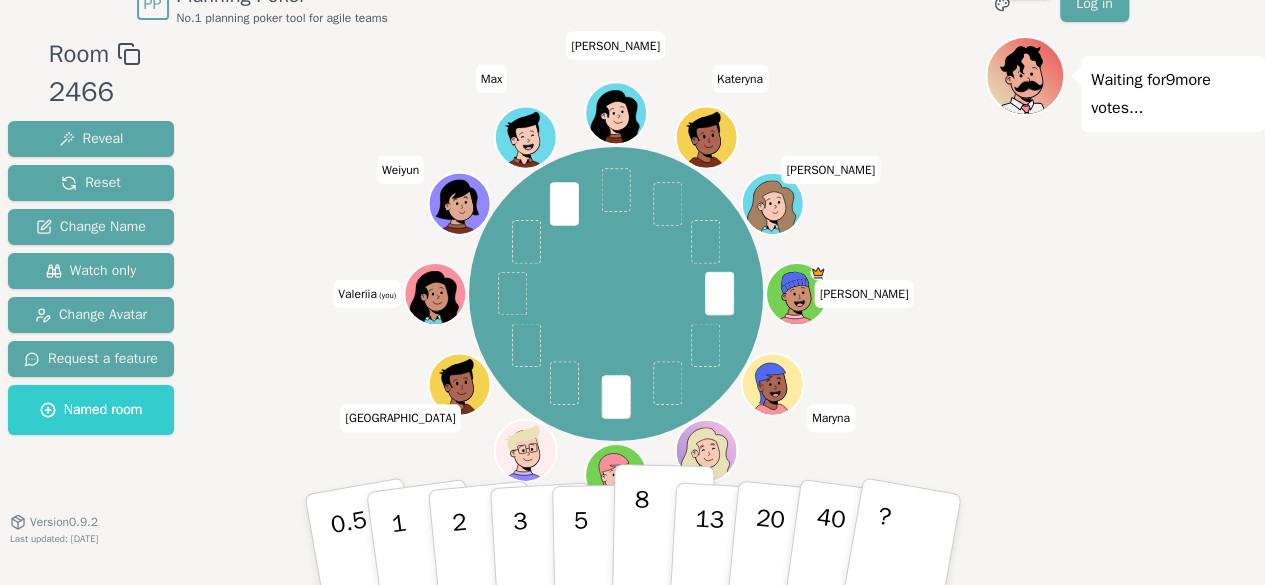 click on "8" at bounding box center [640, 539] 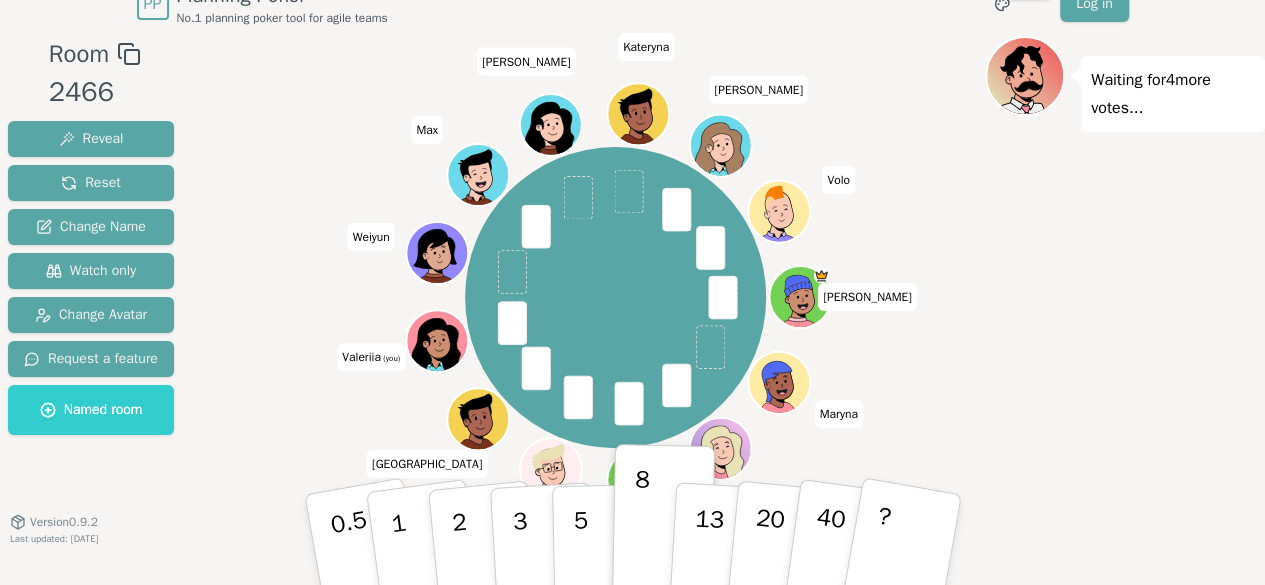 drag, startPoint x: 1022, startPoint y: 369, endPoint x: 1018, endPoint y: 337, distance: 32.24903 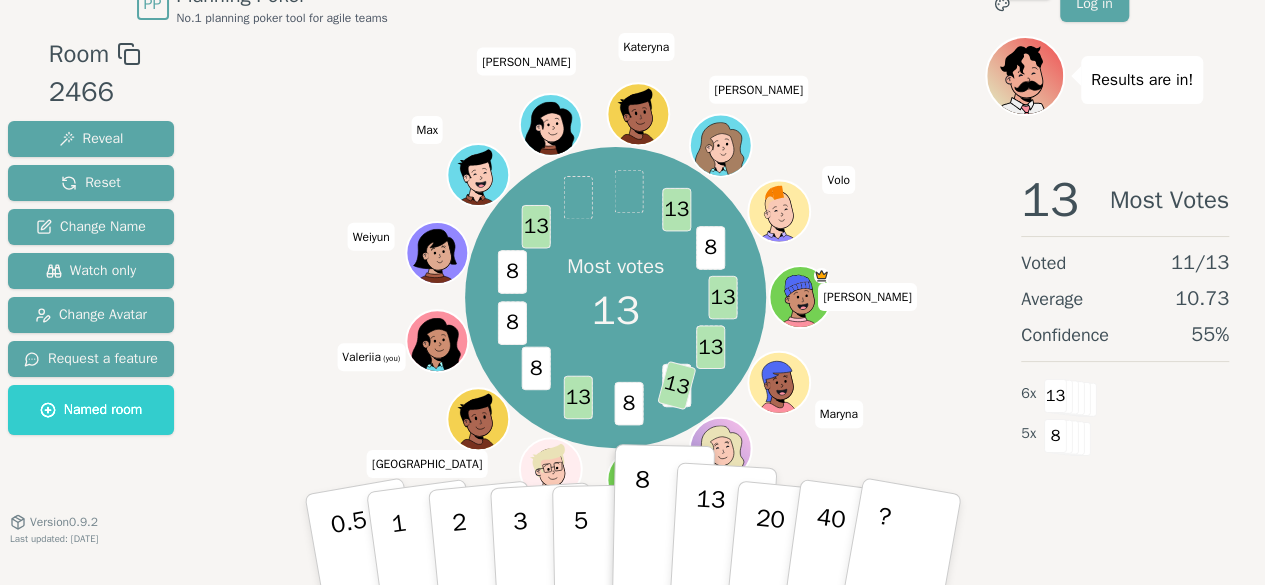 click on "13" at bounding box center (722, 540) 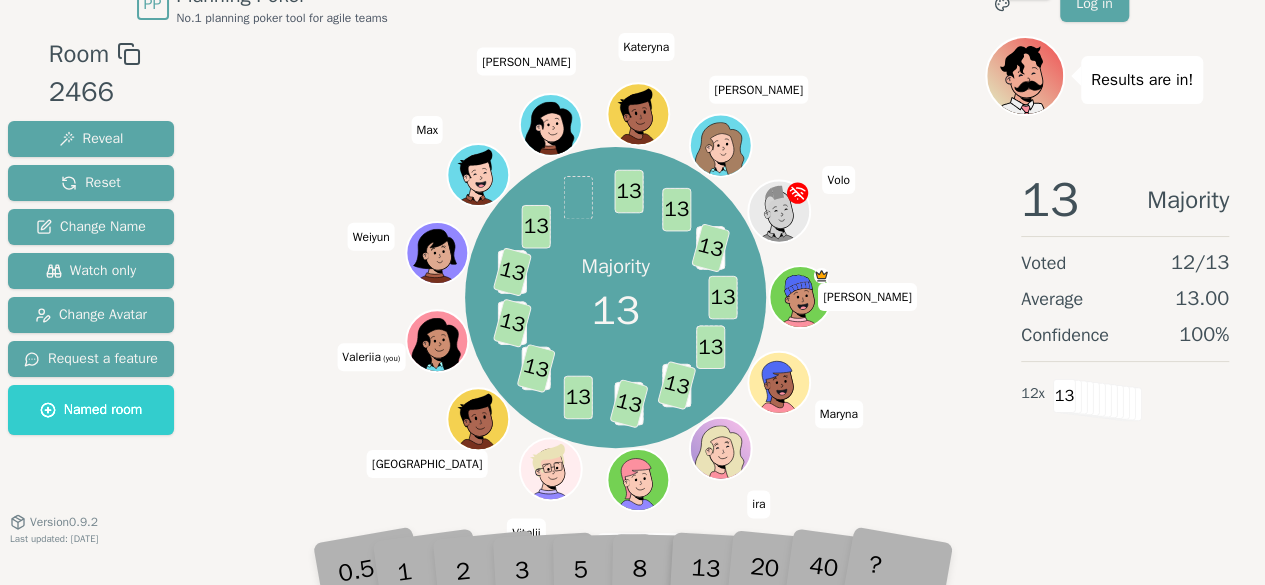 click on "13 Majority Voted 12 / 13 Average 13.00 Confidence 100 % 12 x 13" at bounding box center [1125, 356] 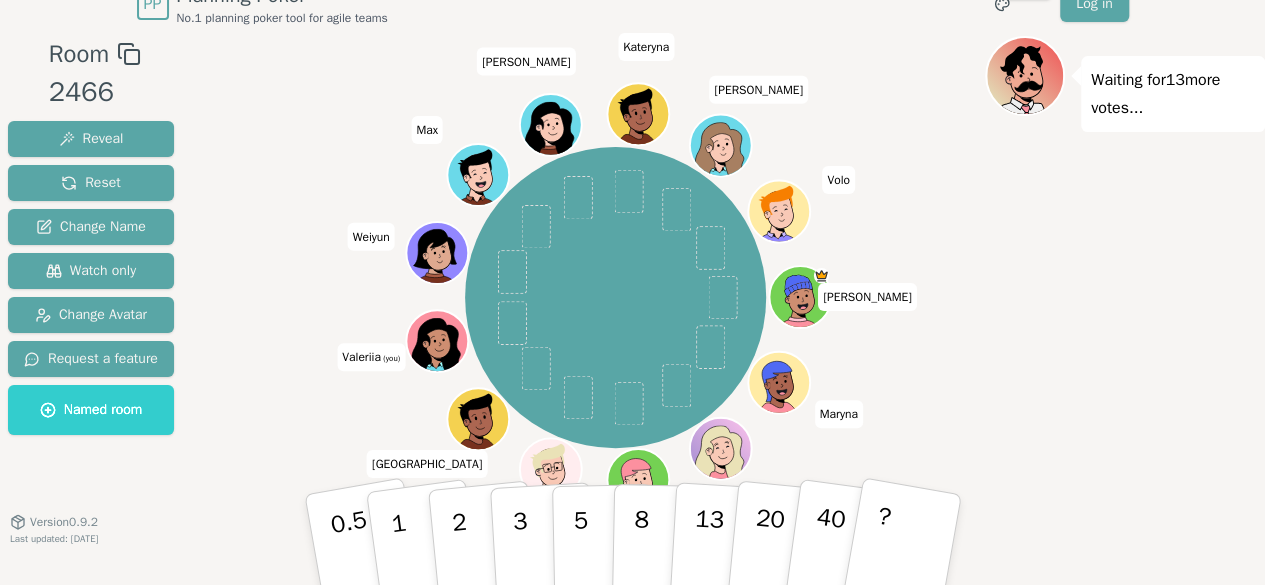 click on "Waiting for  13  more votes..." at bounding box center (1125, 311) 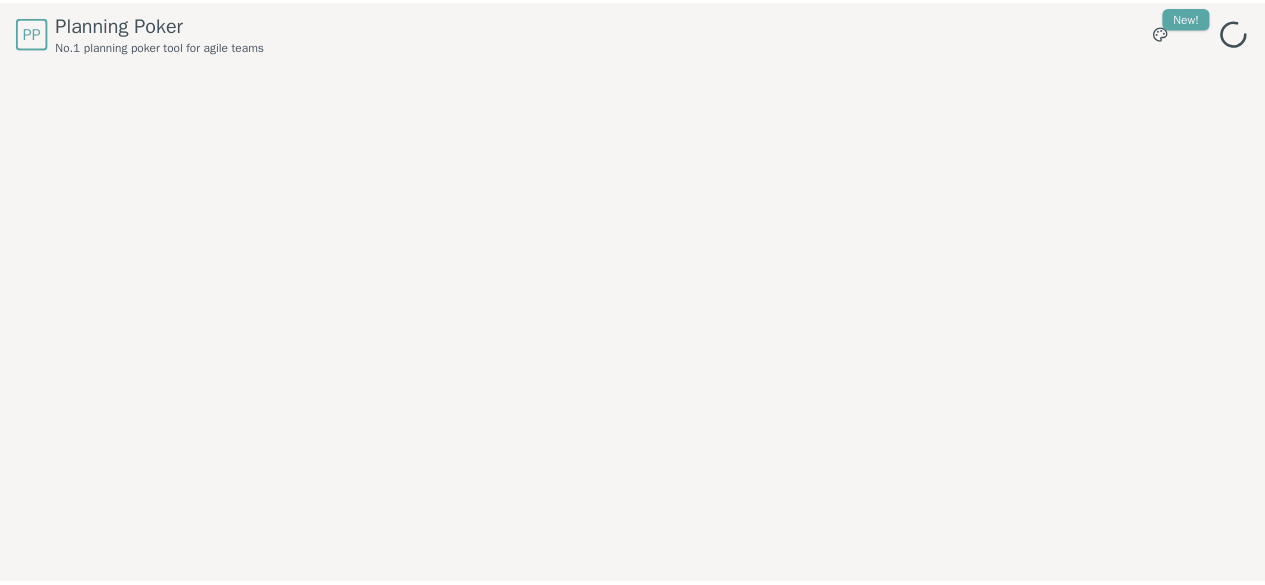 scroll, scrollTop: 0, scrollLeft: 0, axis: both 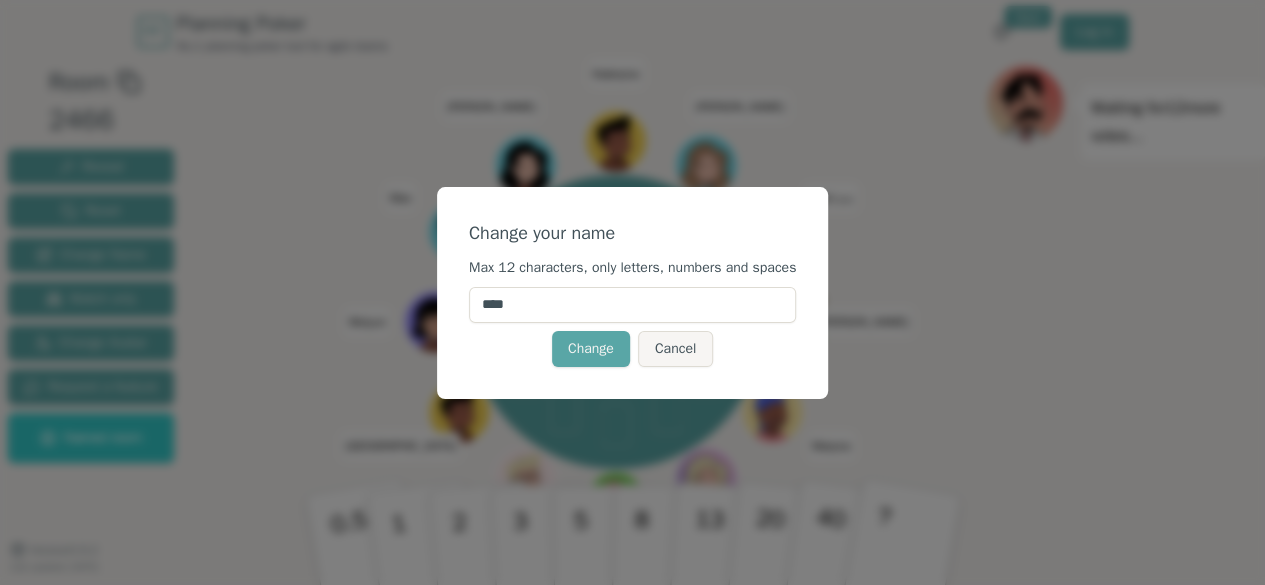 drag, startPoint x: 556, startPoint y: 290, endPoint x: 460, endPoint y: 300, distance: 96.519424 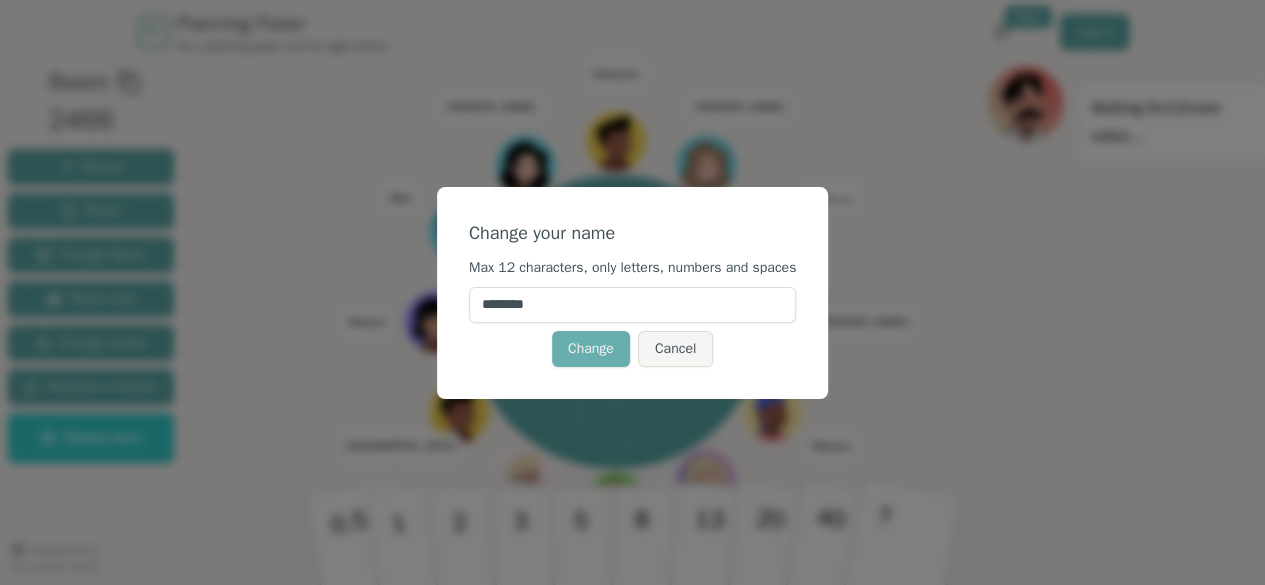 type on "********" 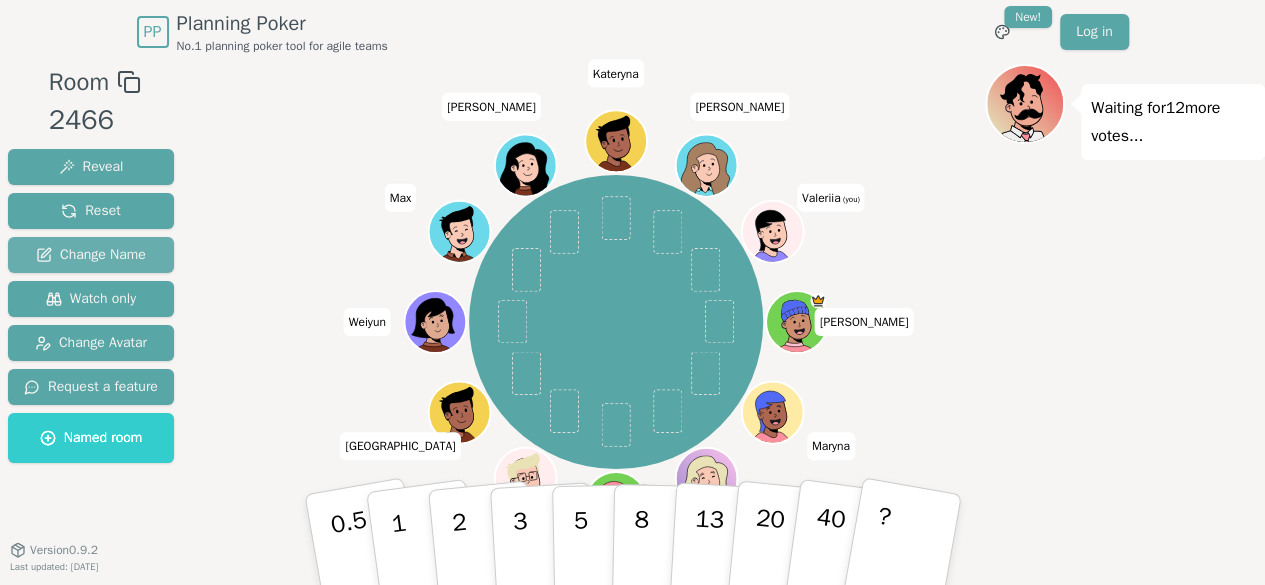 click on "Change Name" at bounding box center (91, 255) 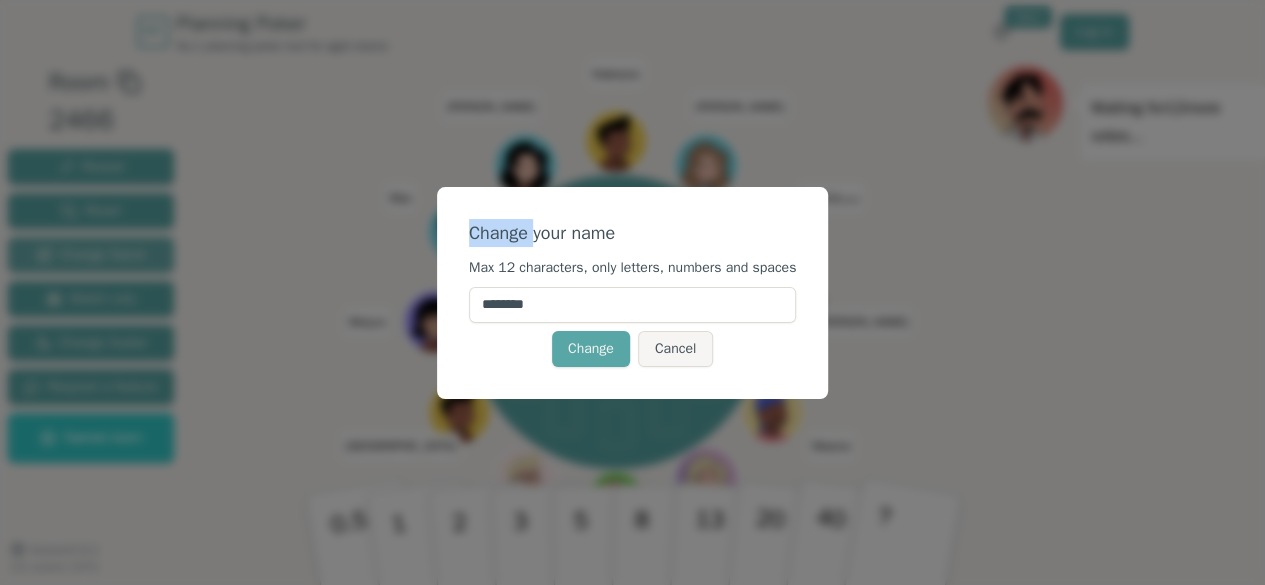 click on "Change your name Max 12 characters, only letters, numbers and spaces ******** Change Cancel" at bounding box center (632, 292) 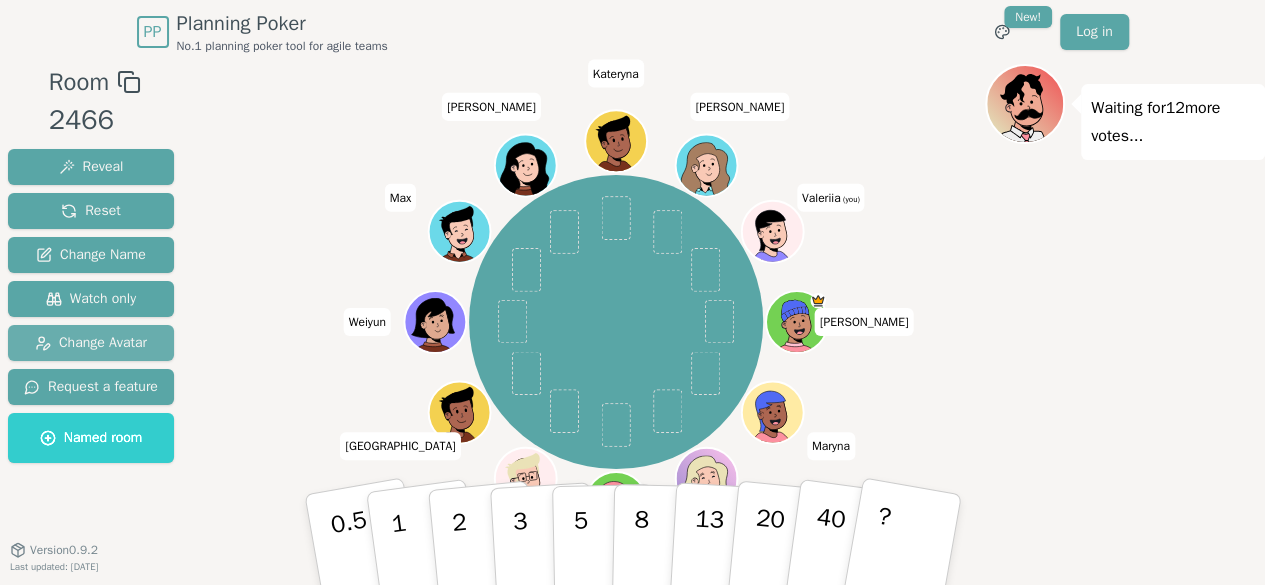 click on "Change Avatar" at bounding box center [91, 343] 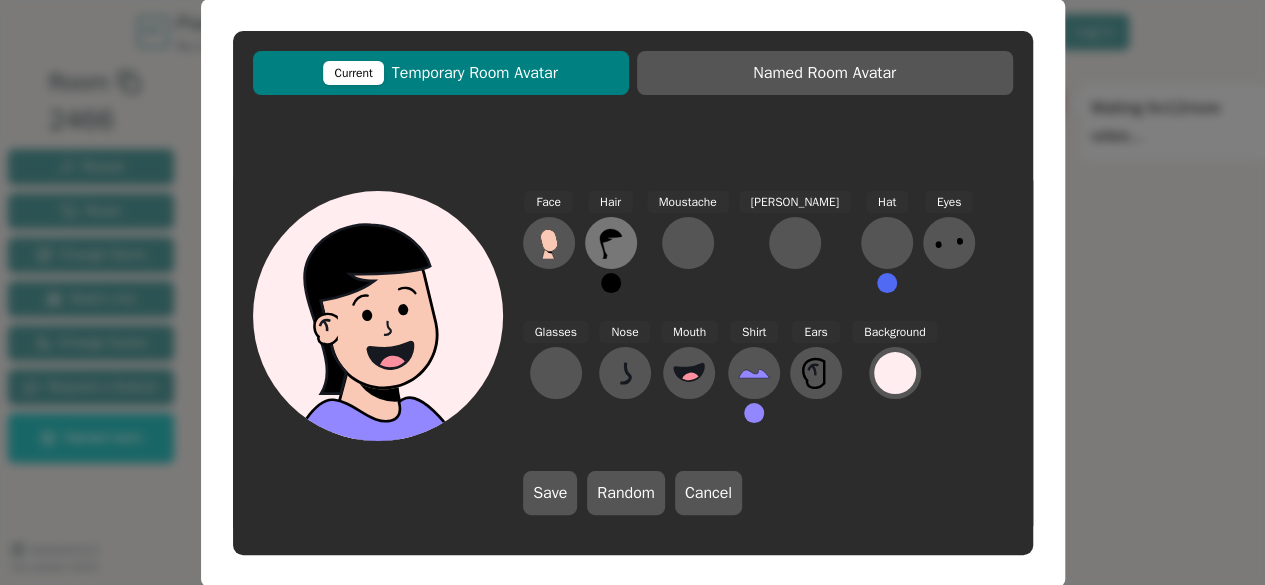 click 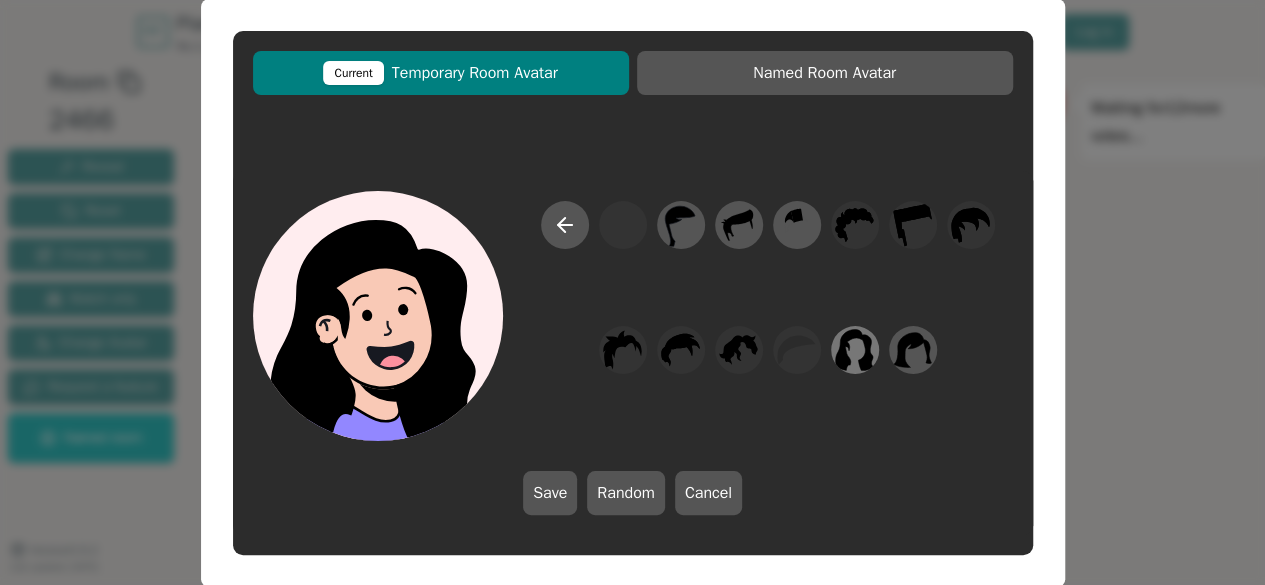 click 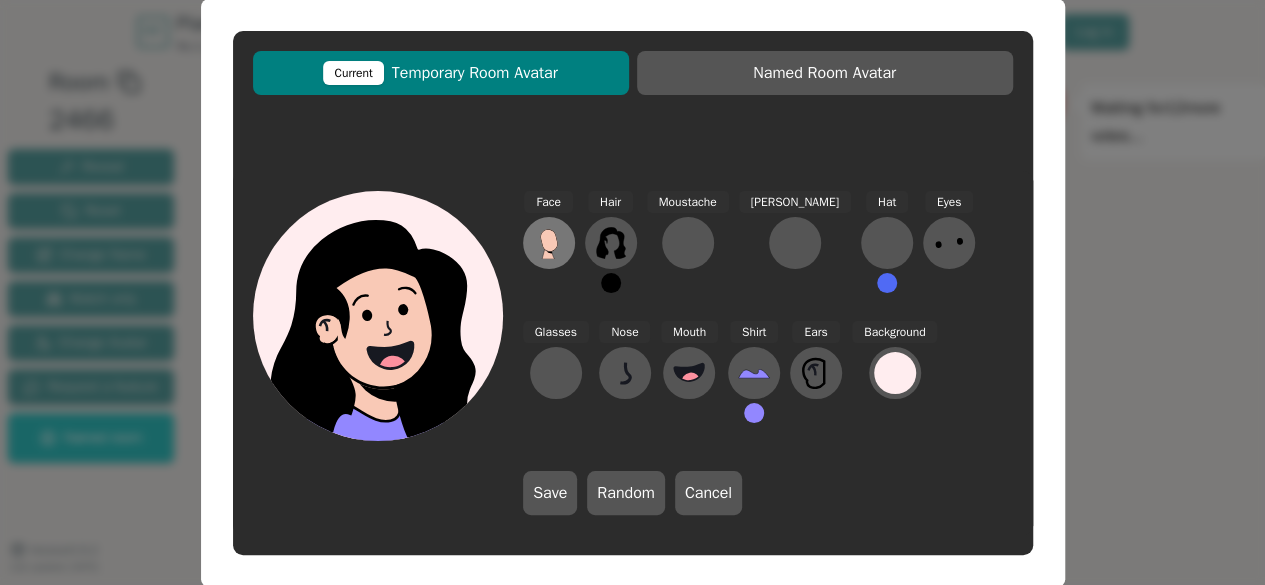 click 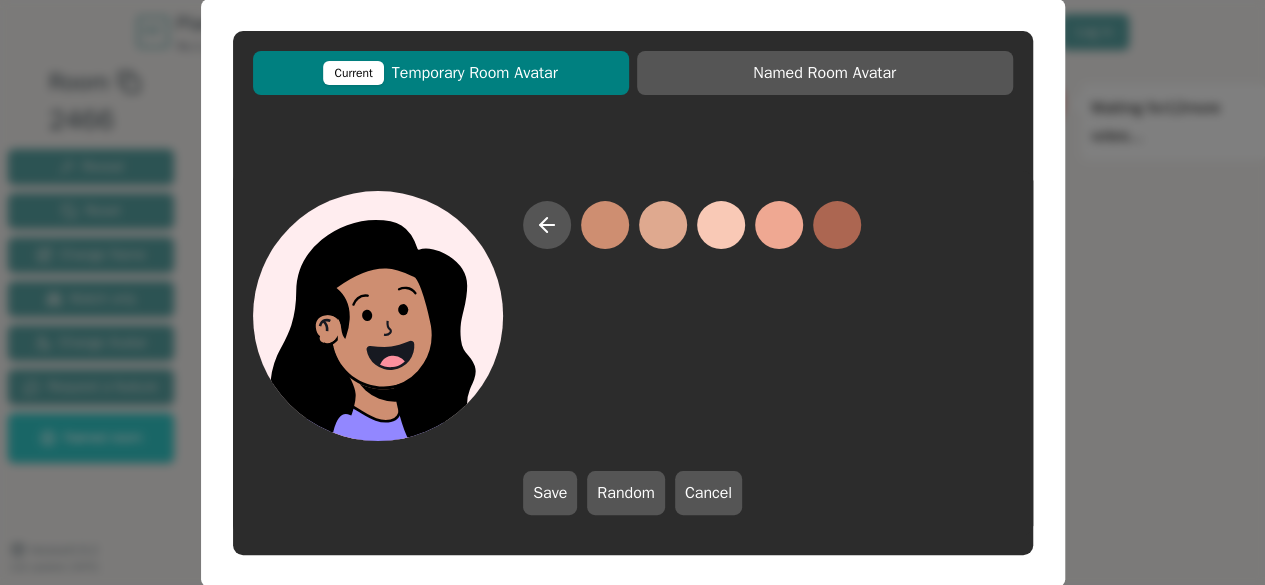 click at bounding box center [605, 225] 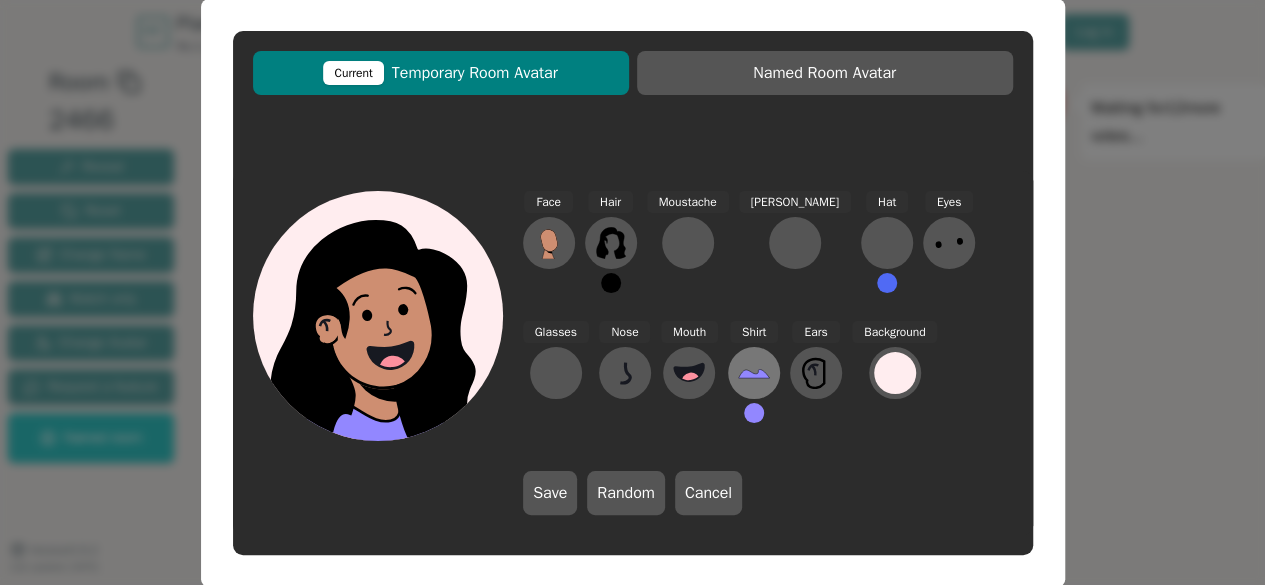 click 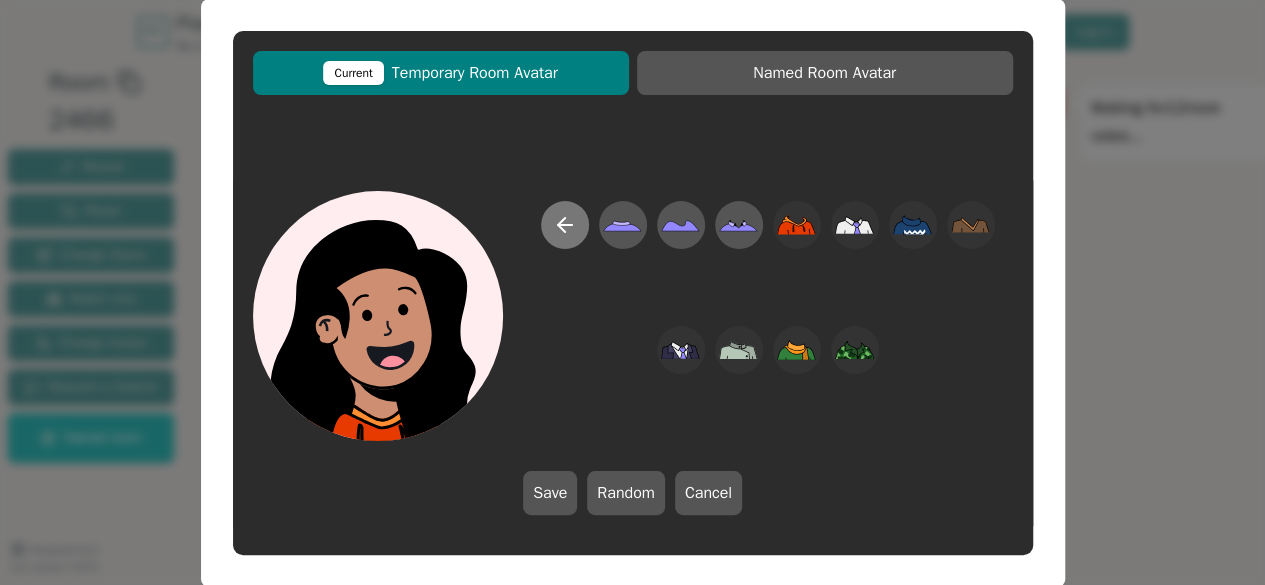 click 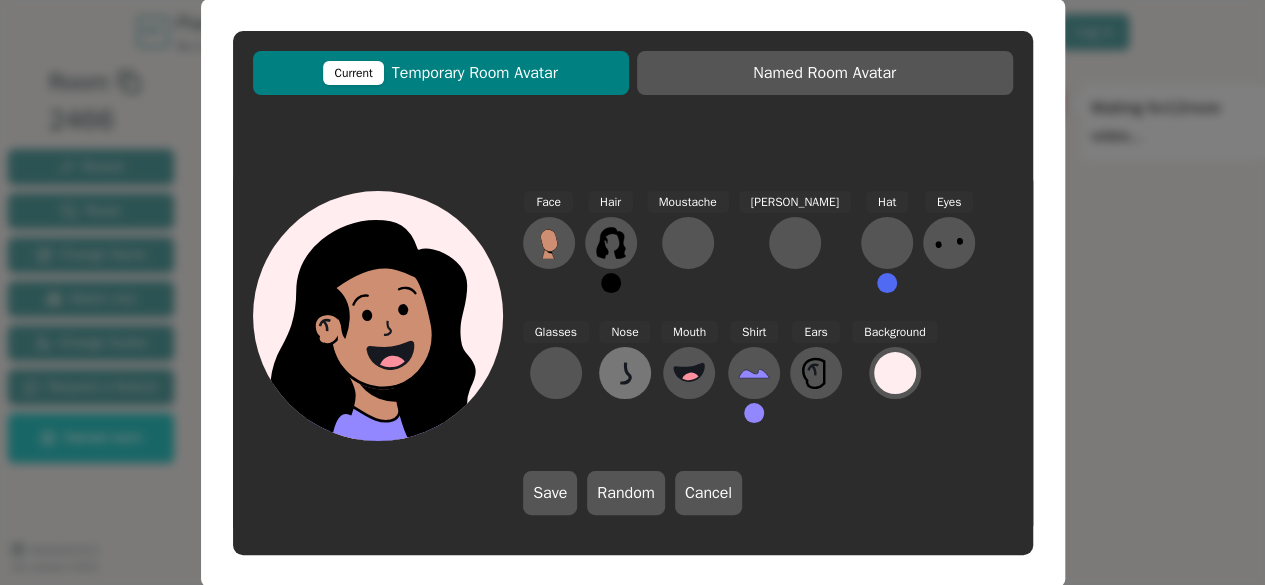 click 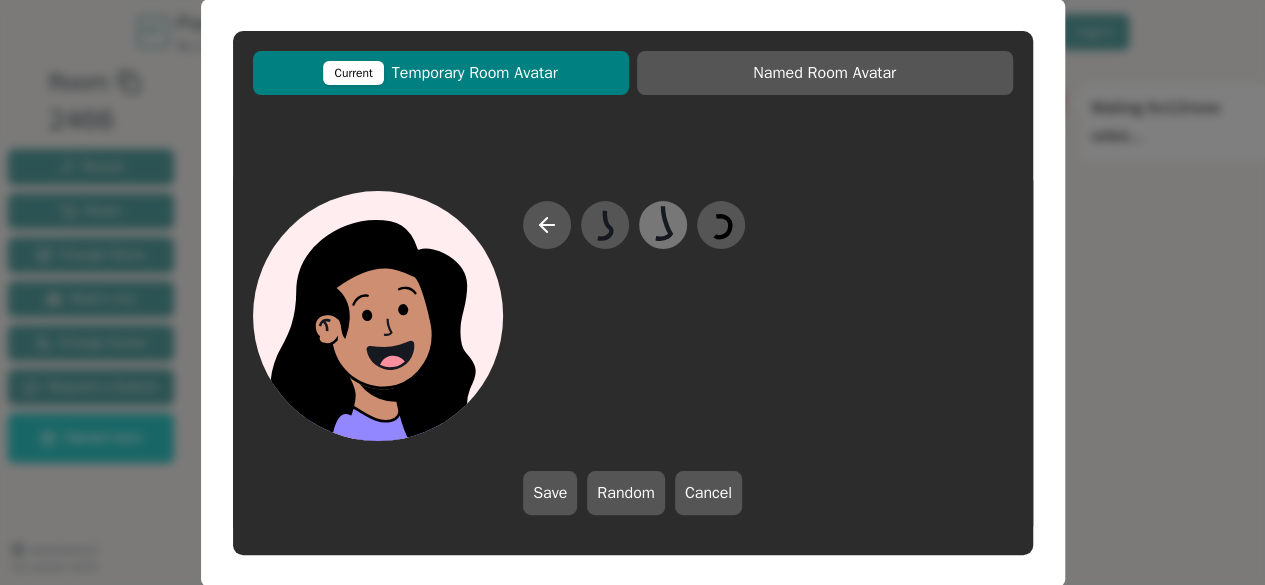 click 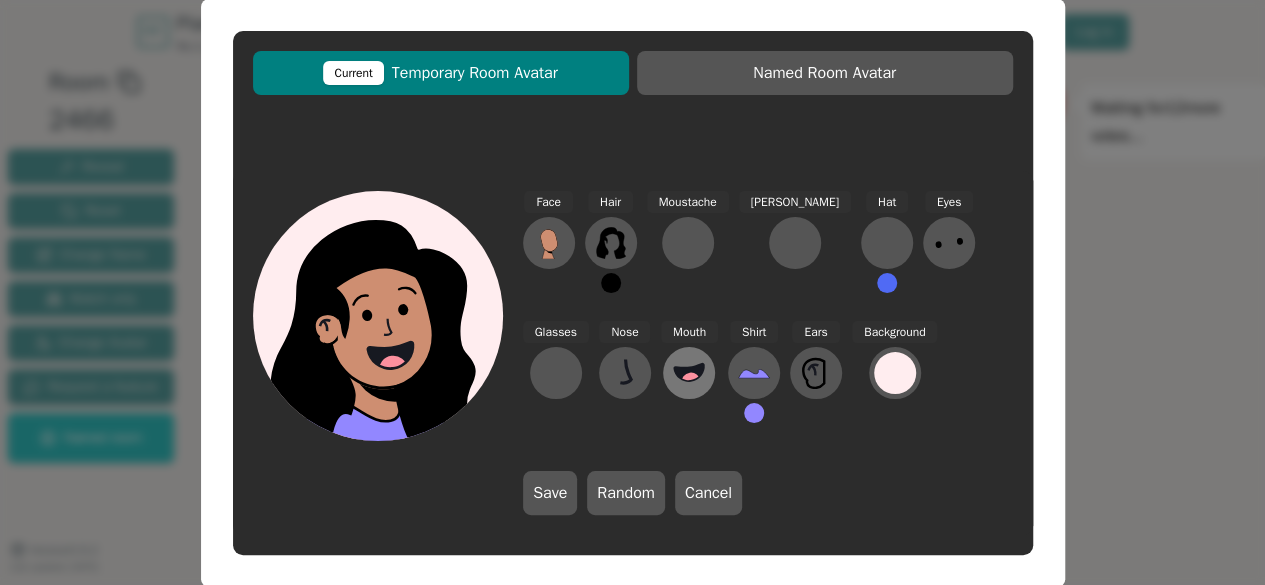click 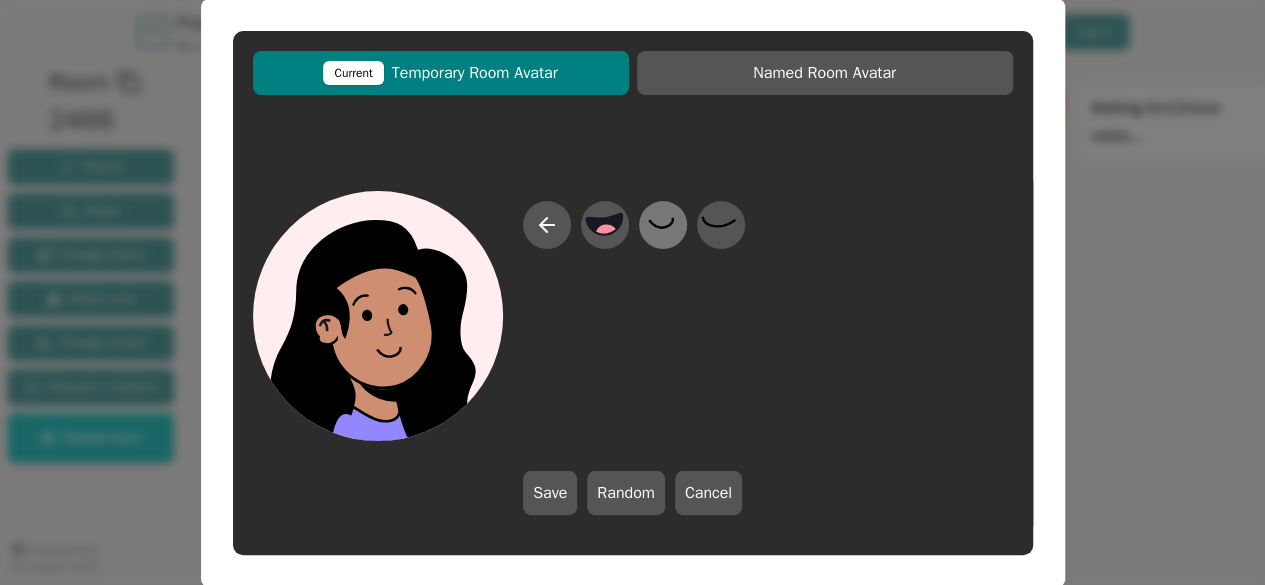 click 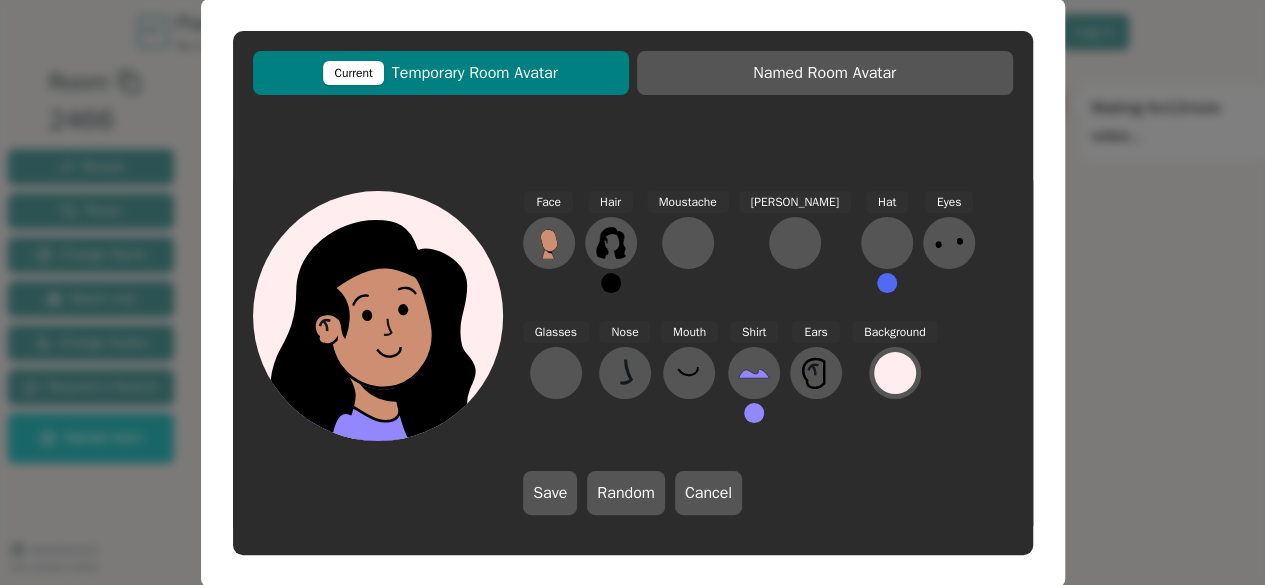 drag, startPoint x: 539, startPoint y: 485, endPoint x: 658, endPoint y: 521, distance: 124.32619 